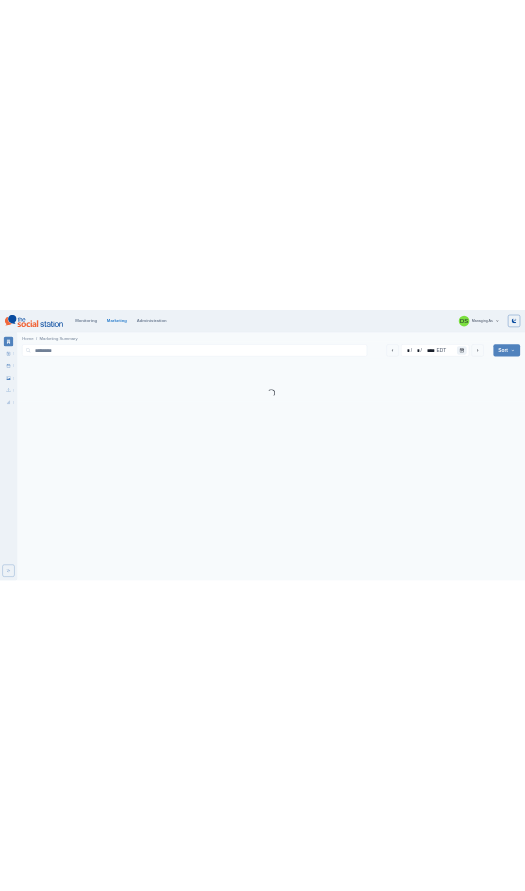 scroll, scrollTop: 0, scrollLeft: 0, axis: both 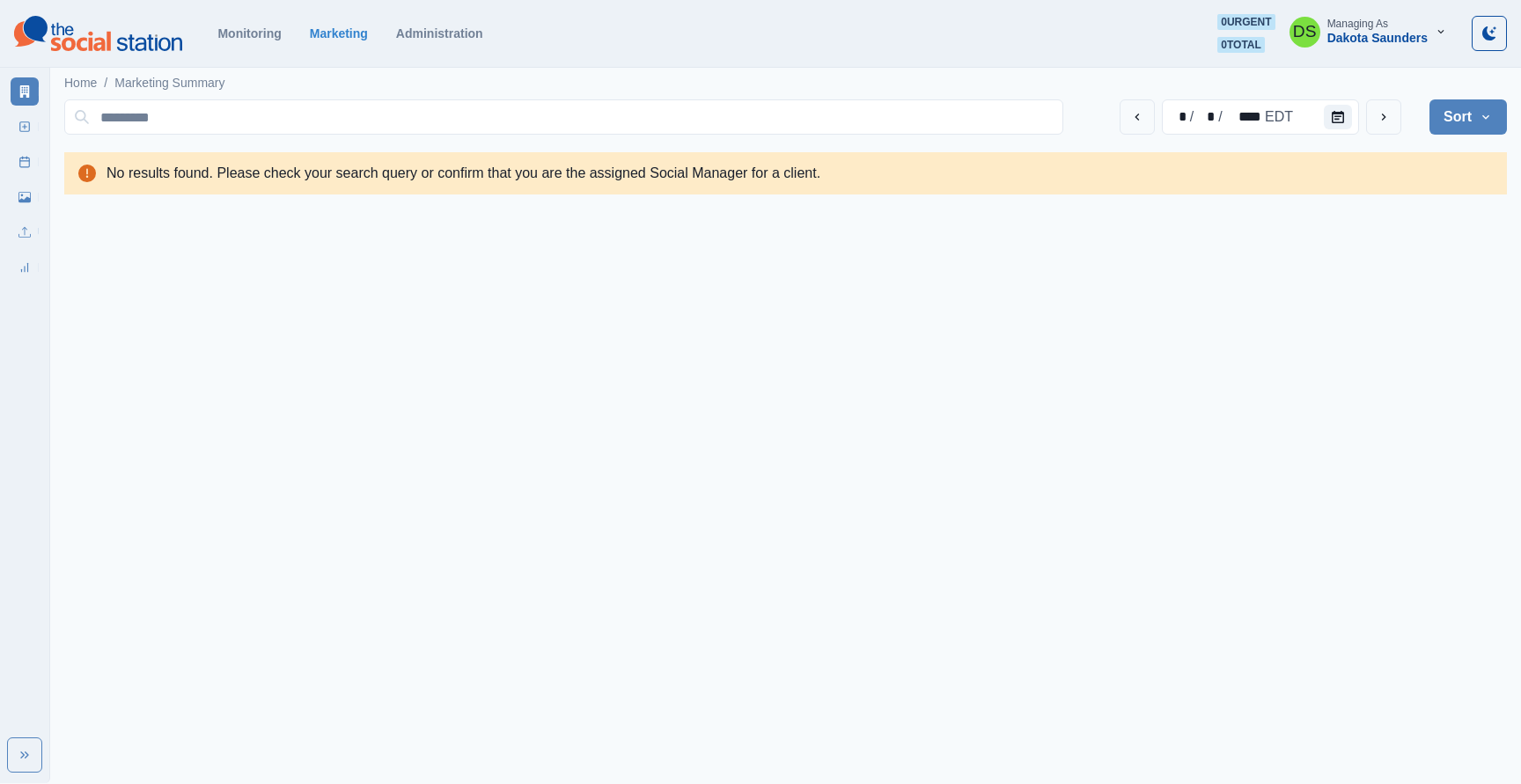 click on "Monitoring Marketing Administration 0  urgent 0  total DS Managing As [PERSON]" at bounding box center [760, 33] 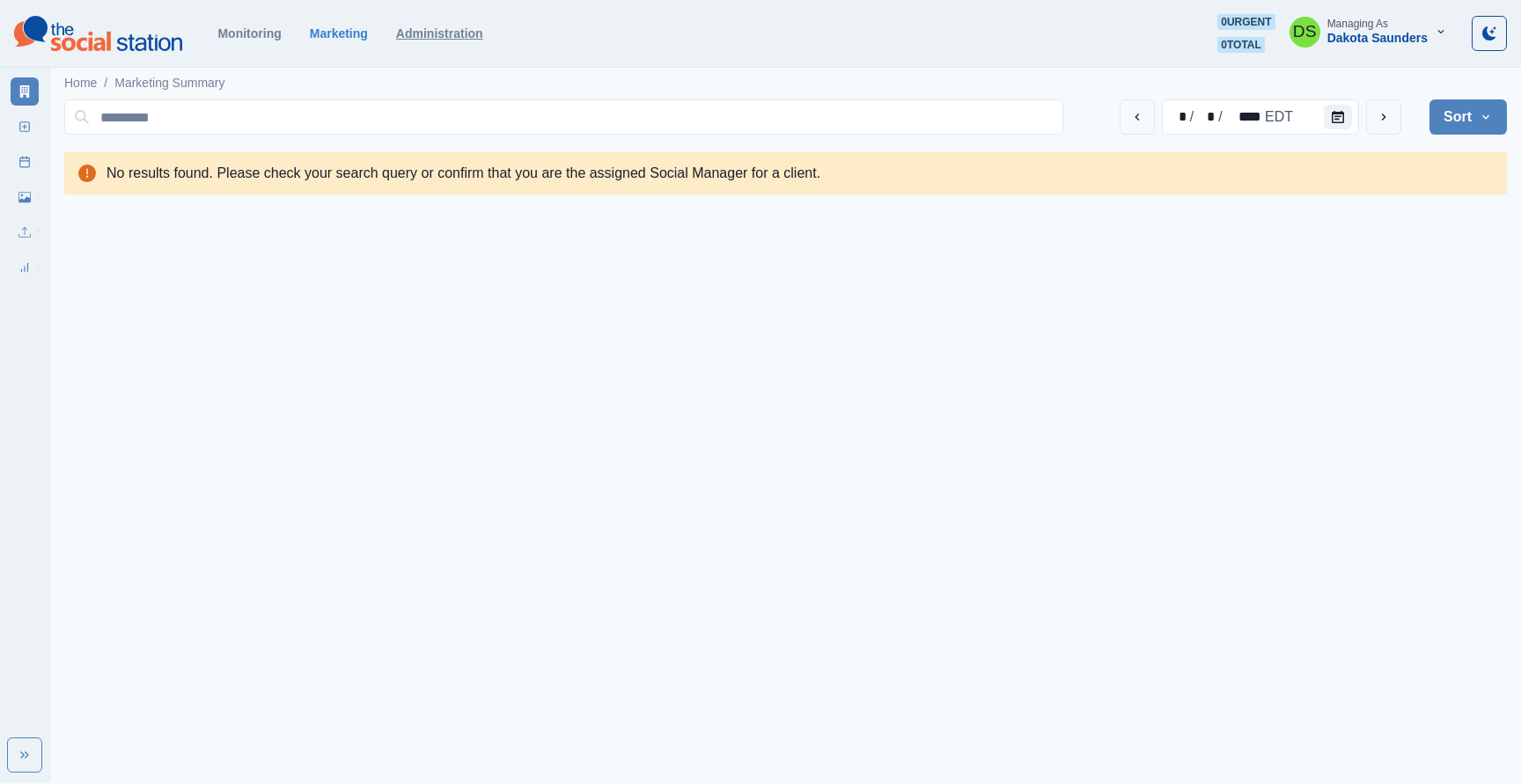 click on "Administration" at bounding box center (439, 33) 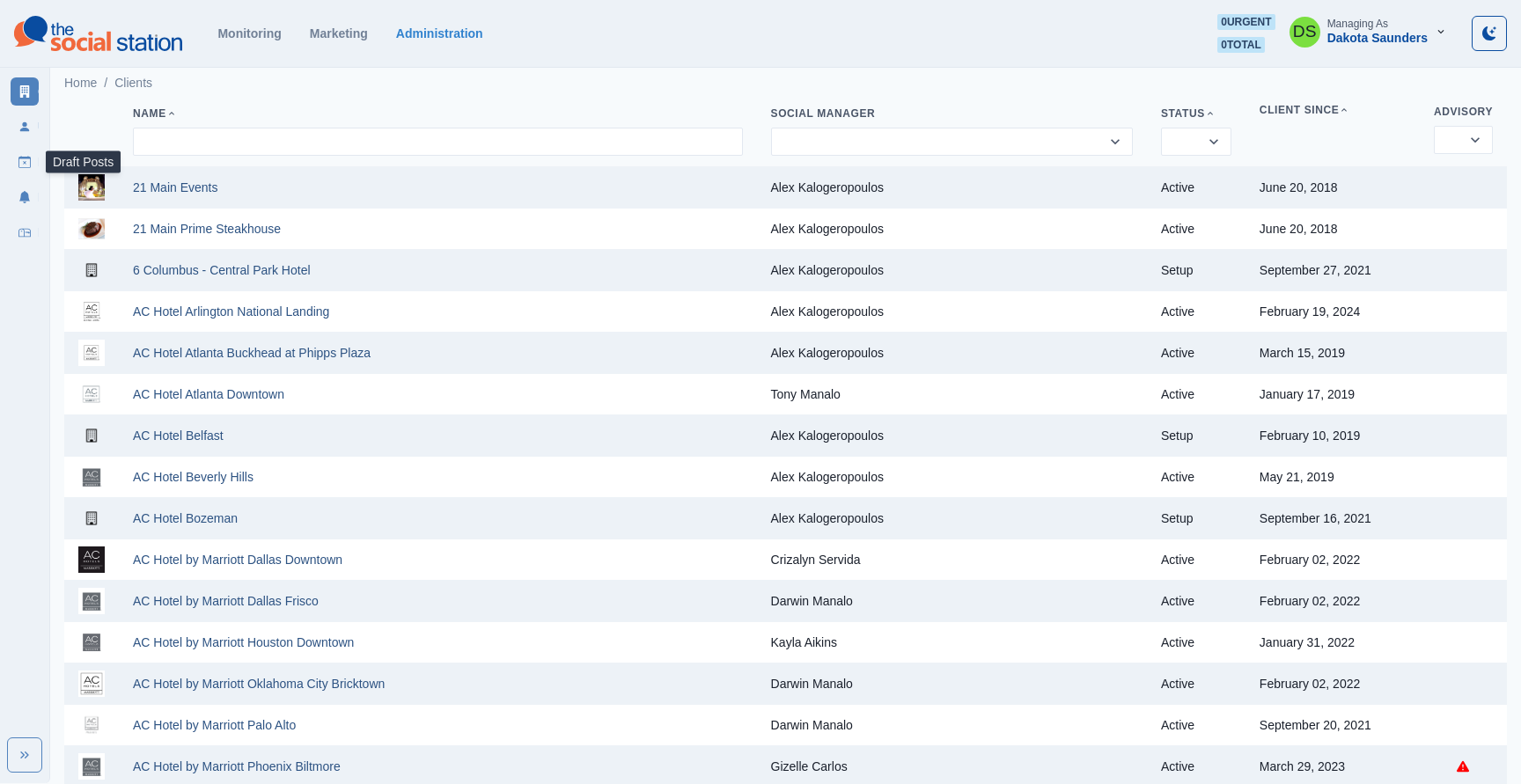 click 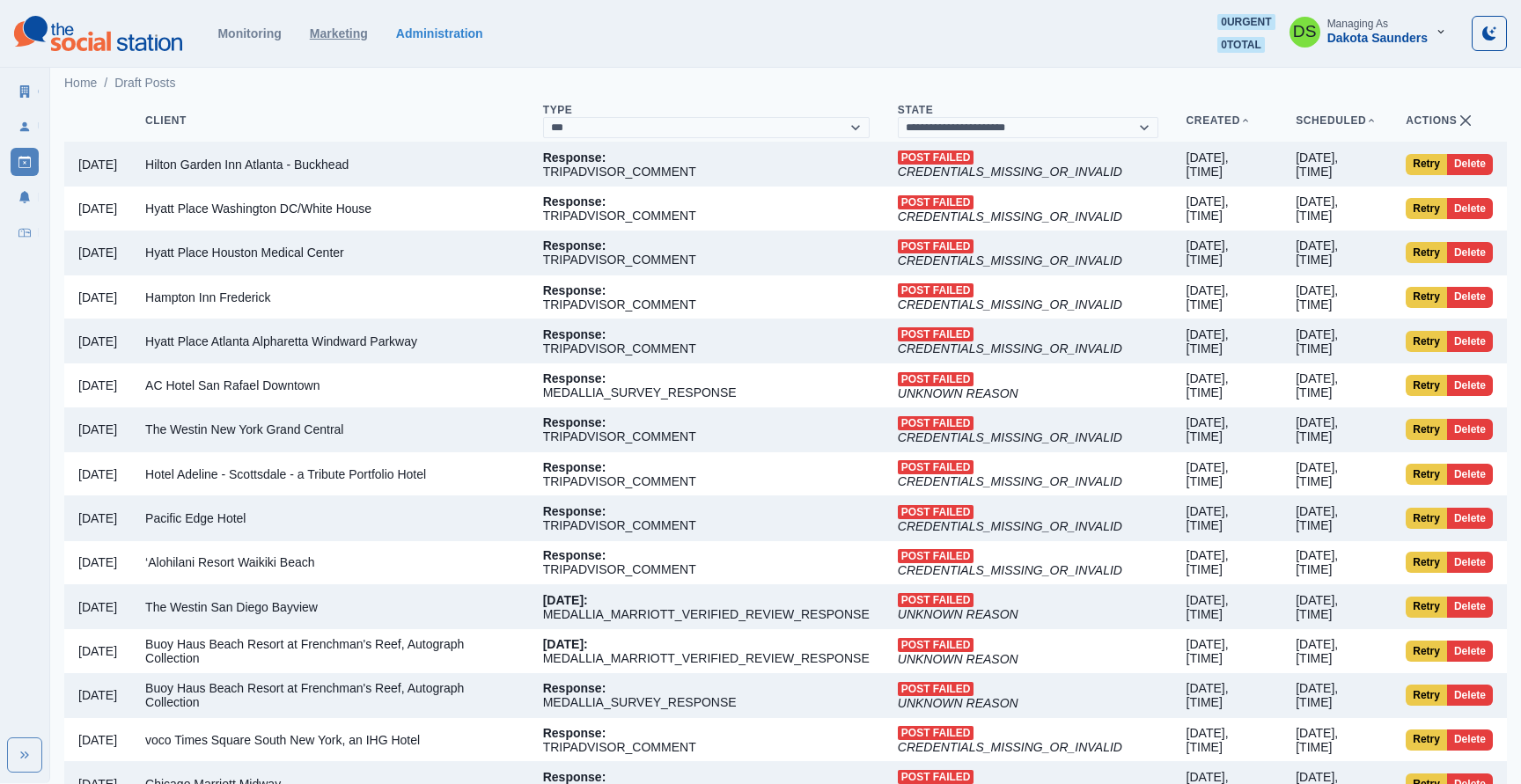 click on "Marketing" at bounding box center [339, 33] 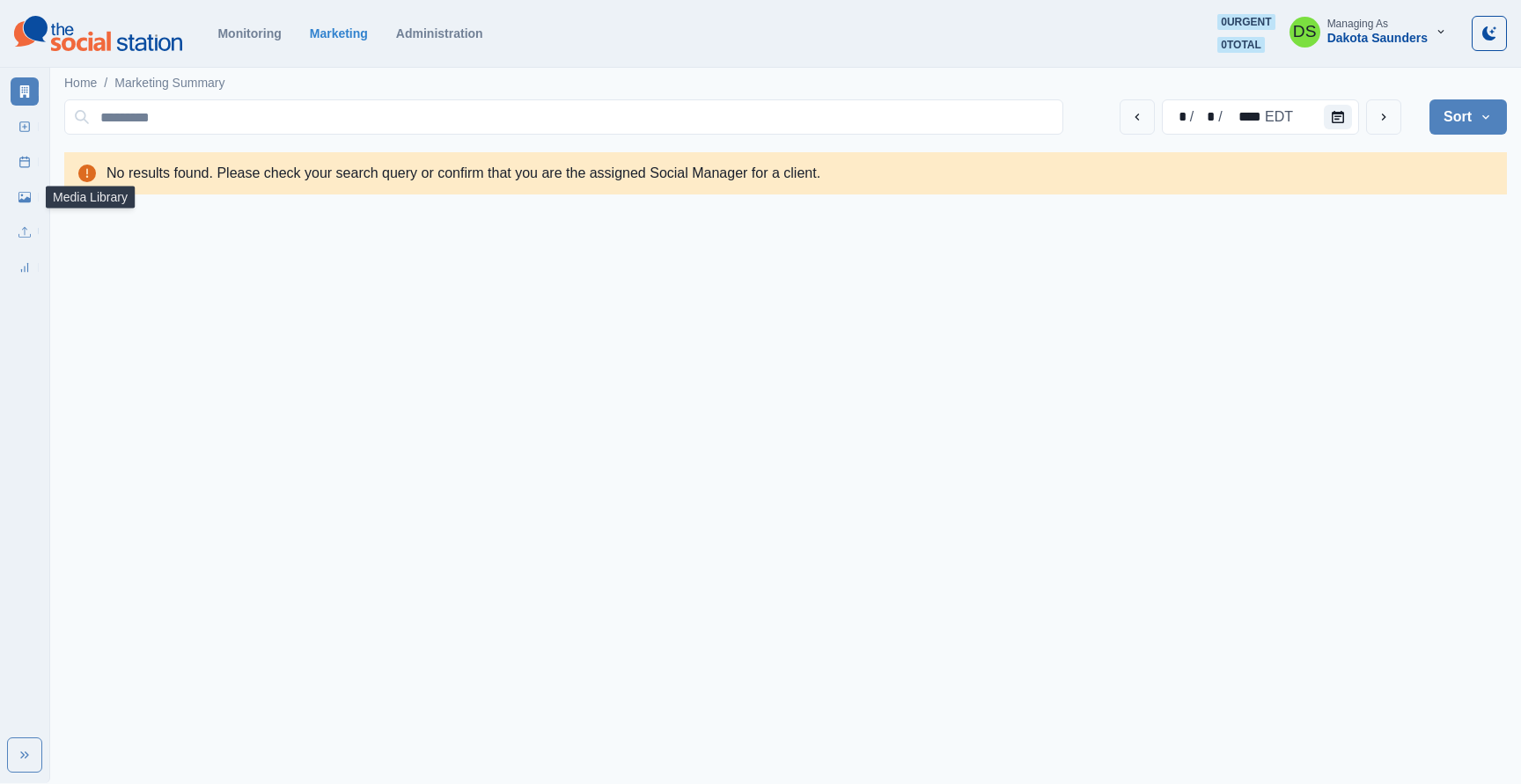 click 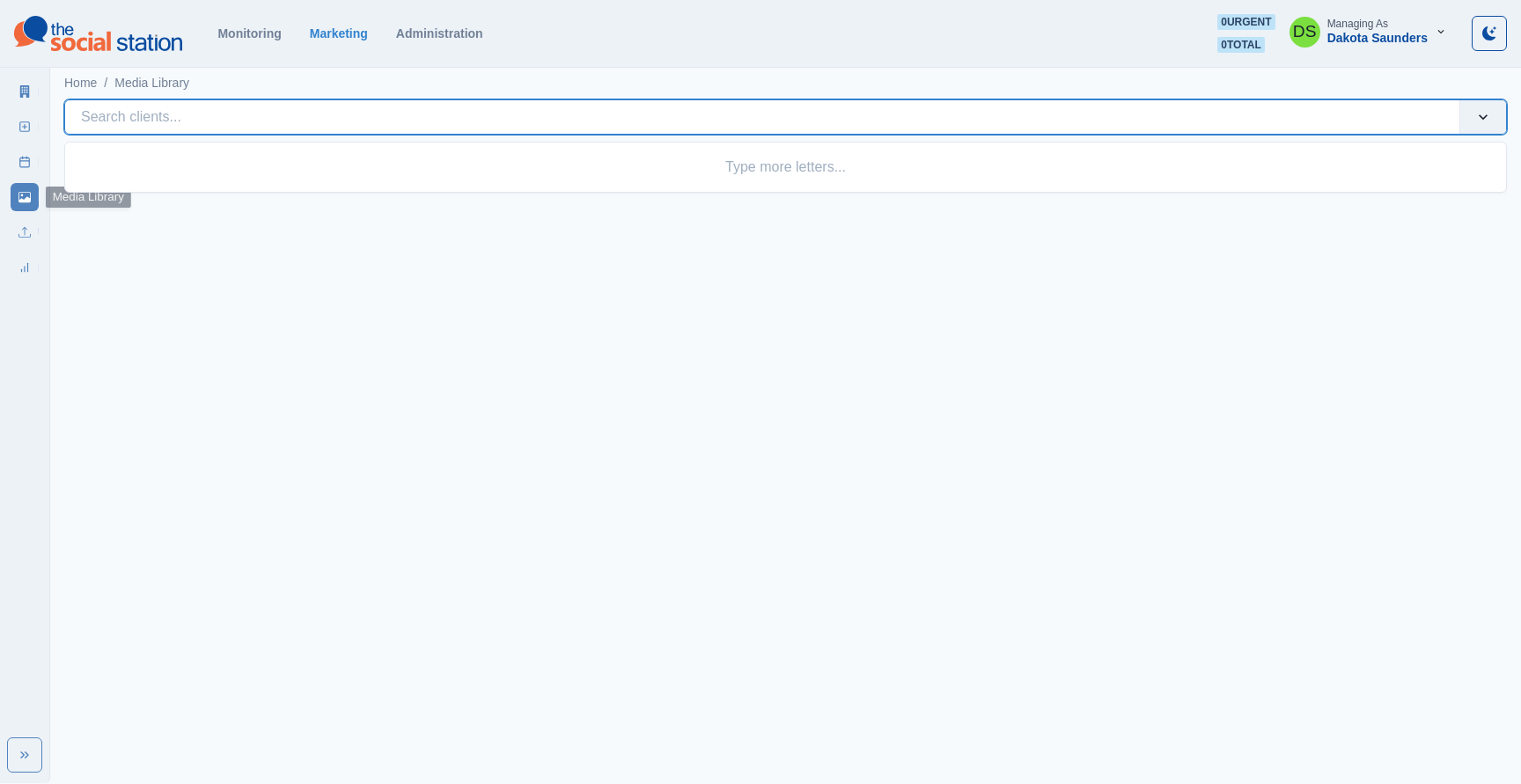 click at bounding box center [762, 117] 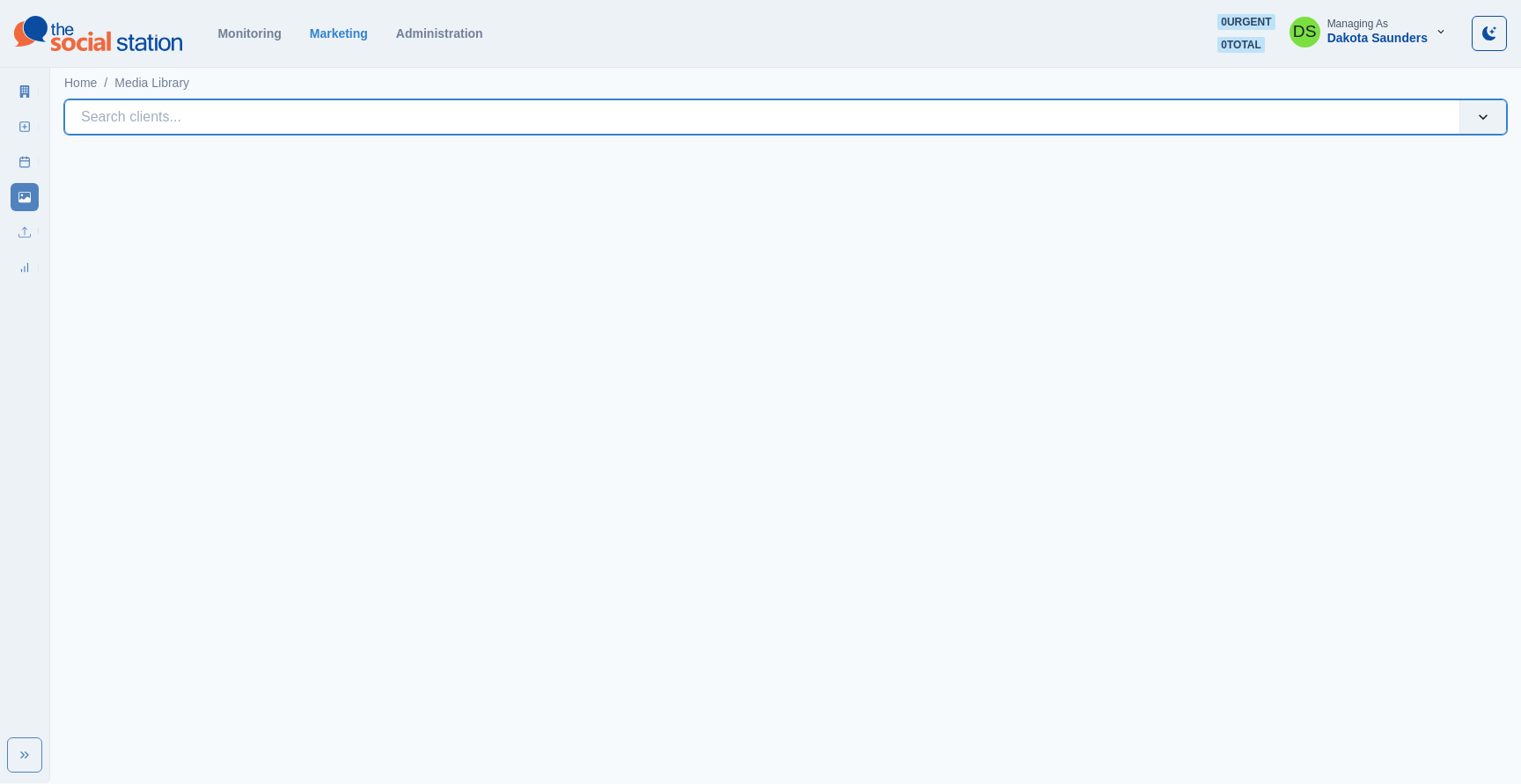 click at bounding box center [762, 117] 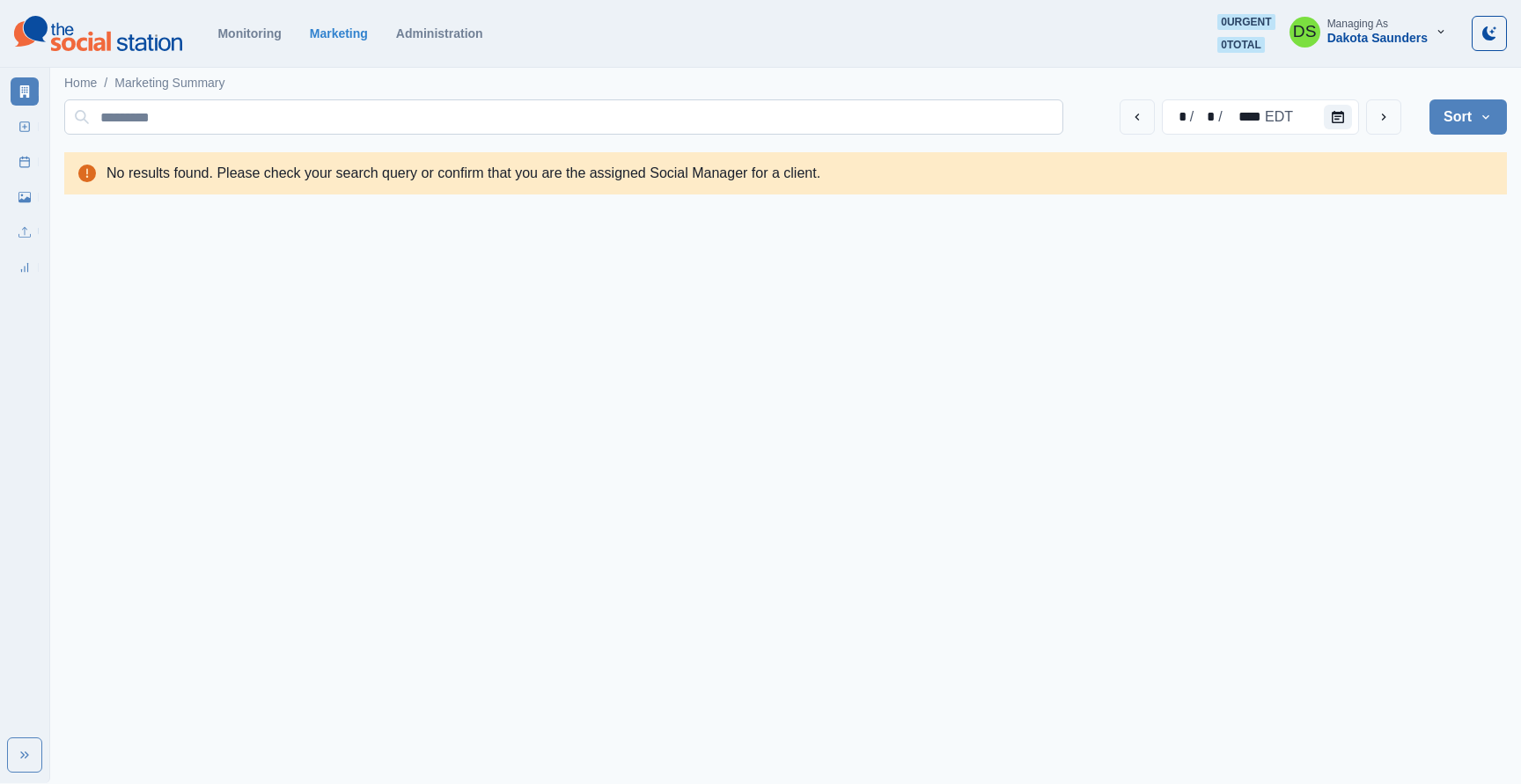 click at bounding box center [563, 117] 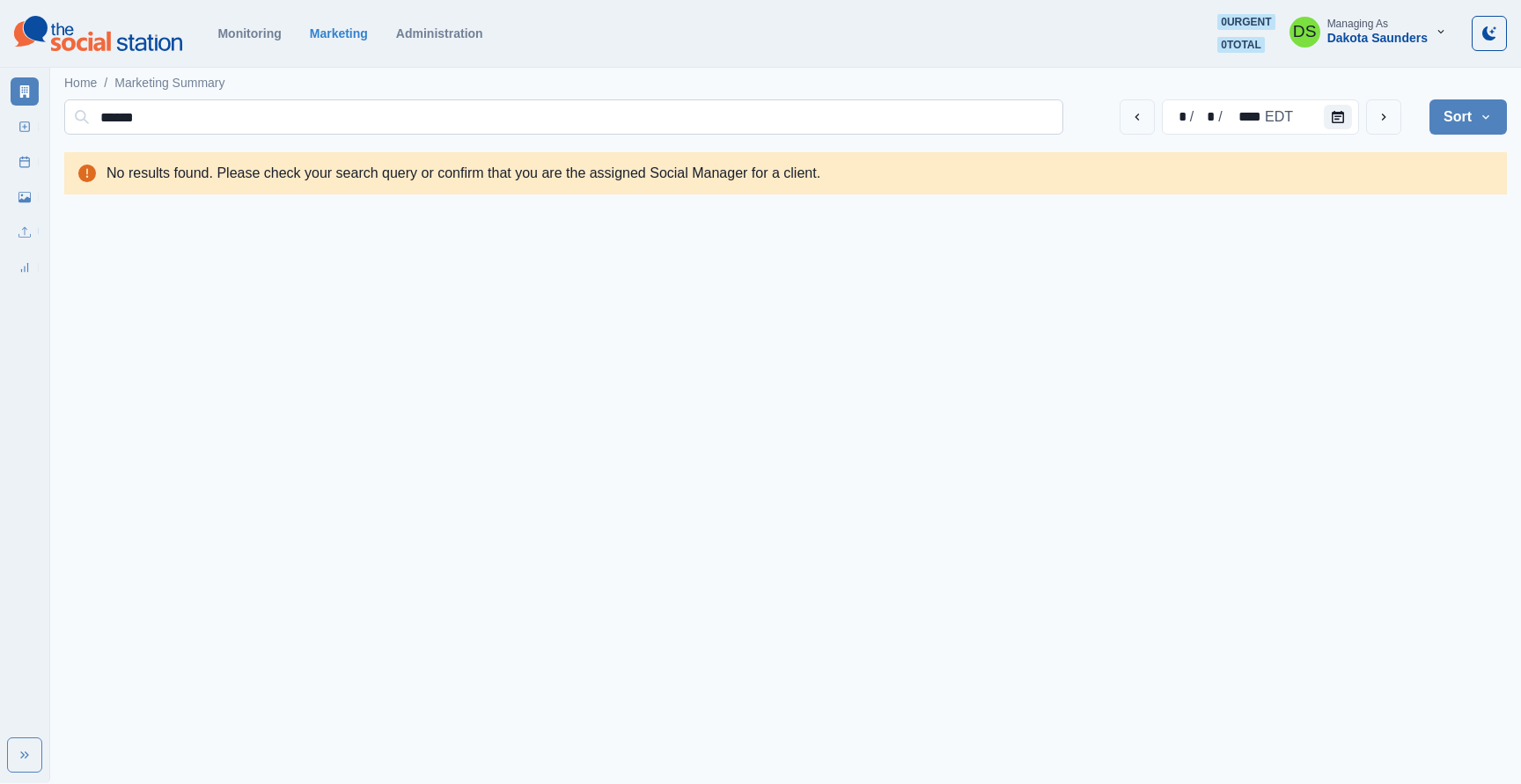 type on "******" 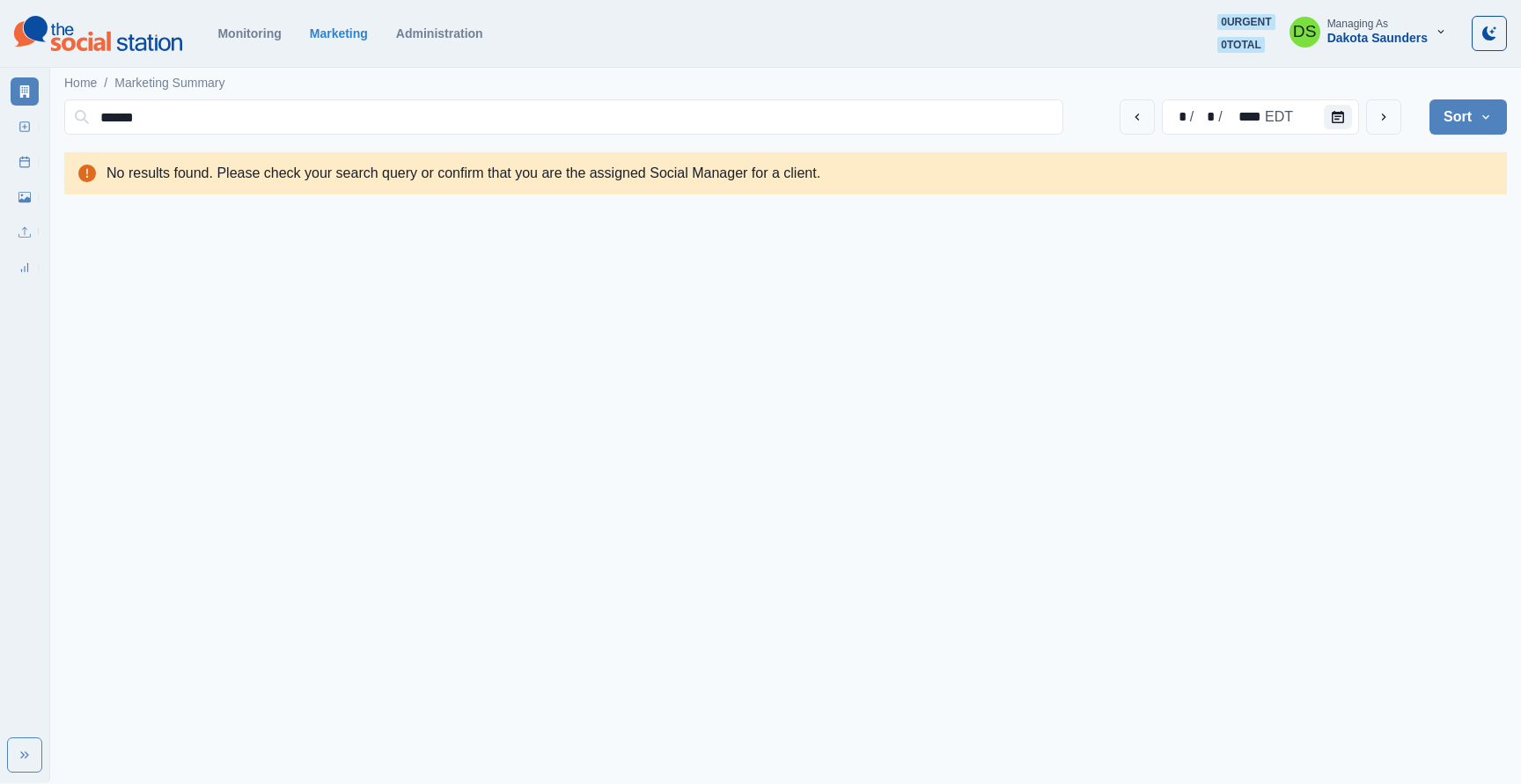 click on "Monitoring Marketing Administration 0  urgent 0  total DS Managing As [PERSON] Marketing Summary New Post Post Schedule Media Library Uploads Review Summary Home / Marketing Summary ****** * / * / **** [TIMEZONE] Sort Client Name Uploads Pending Post Approval No results found. Please check your search query or confirm that you are the assigned Social Manager for a client. Selected Date: [MONTH] [DAY], [YEAR] at [TIME] [TIMEZONE]" at bounding box center [760, 104] 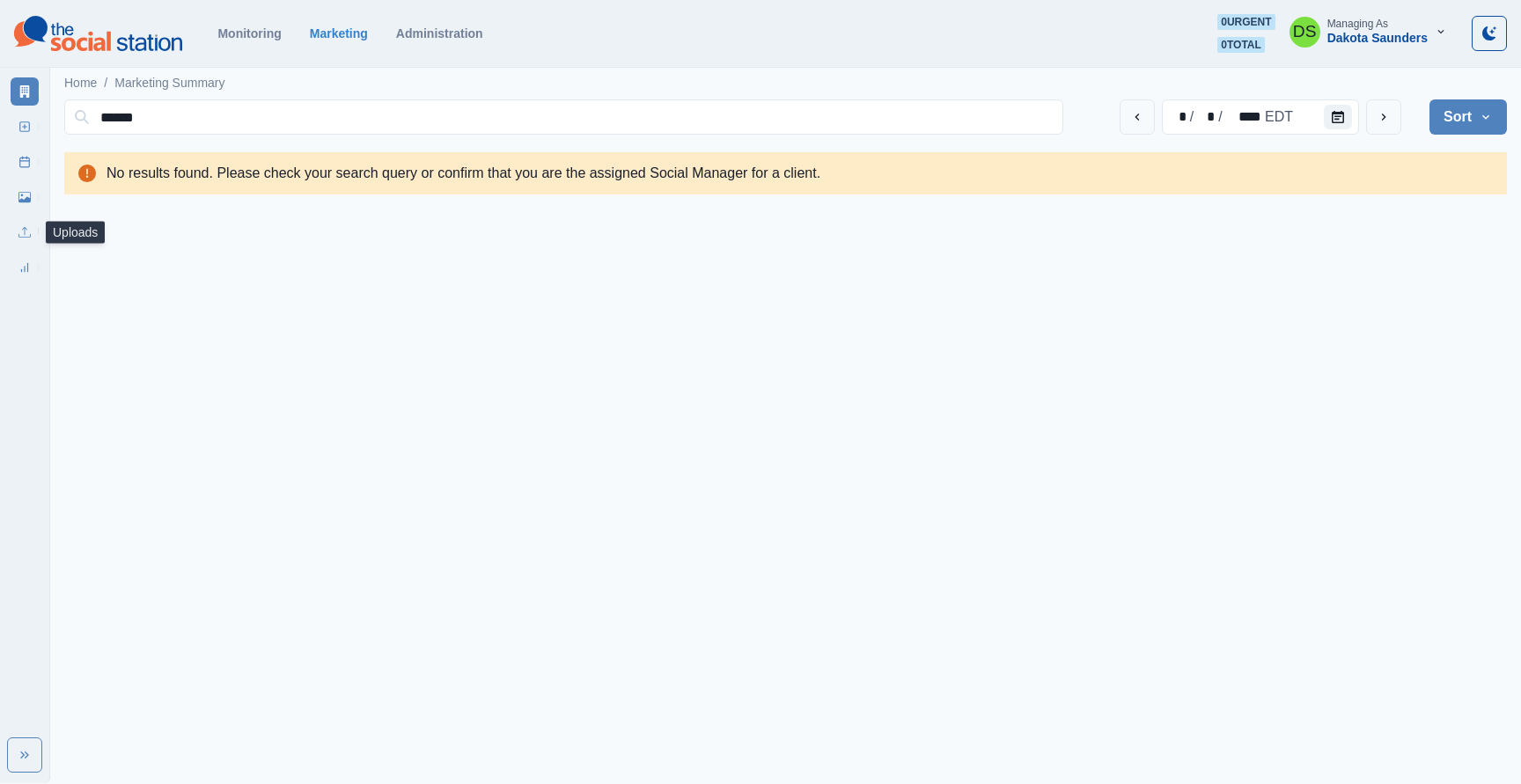 click 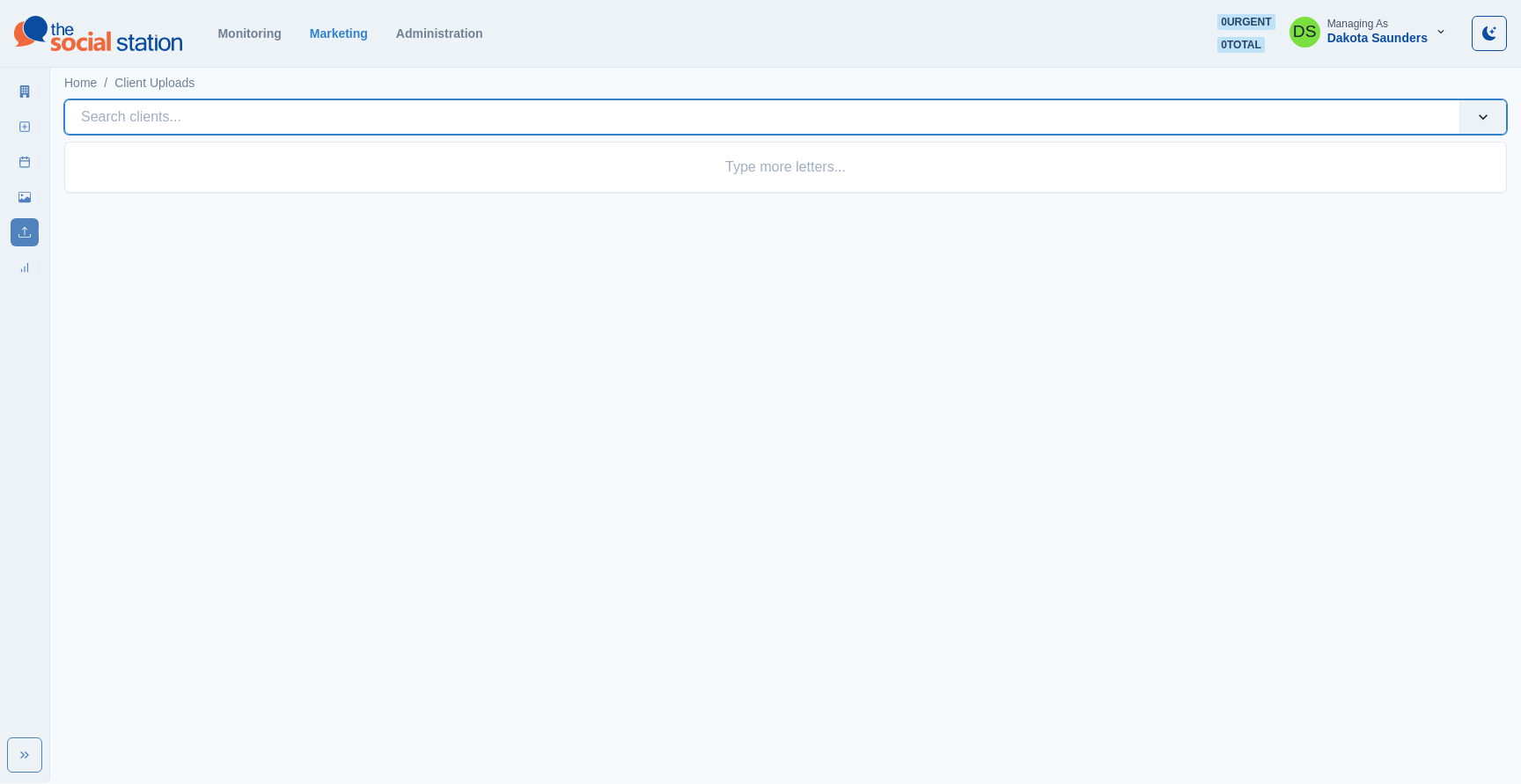click at bounding box center [762, 117] 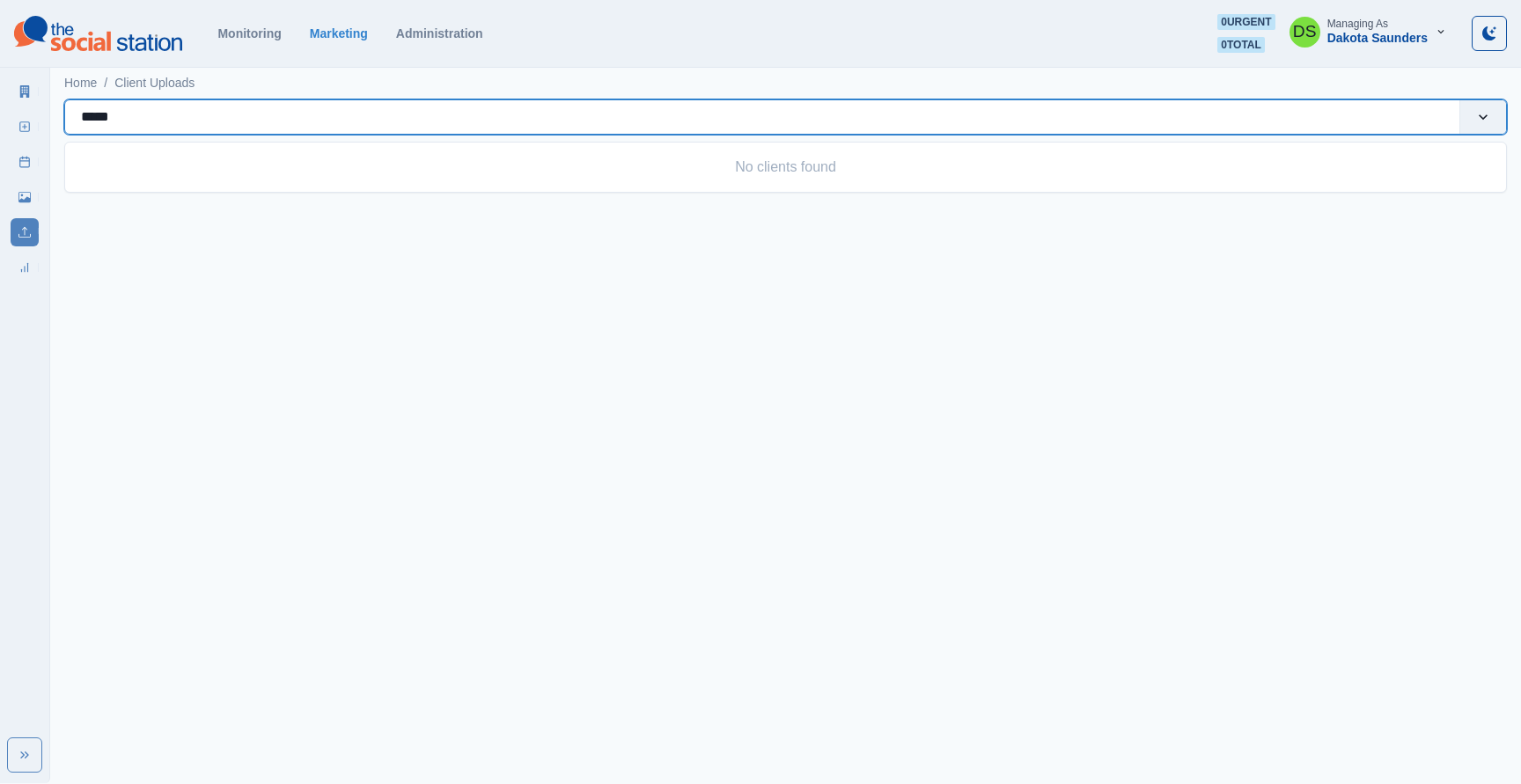 type on "******" 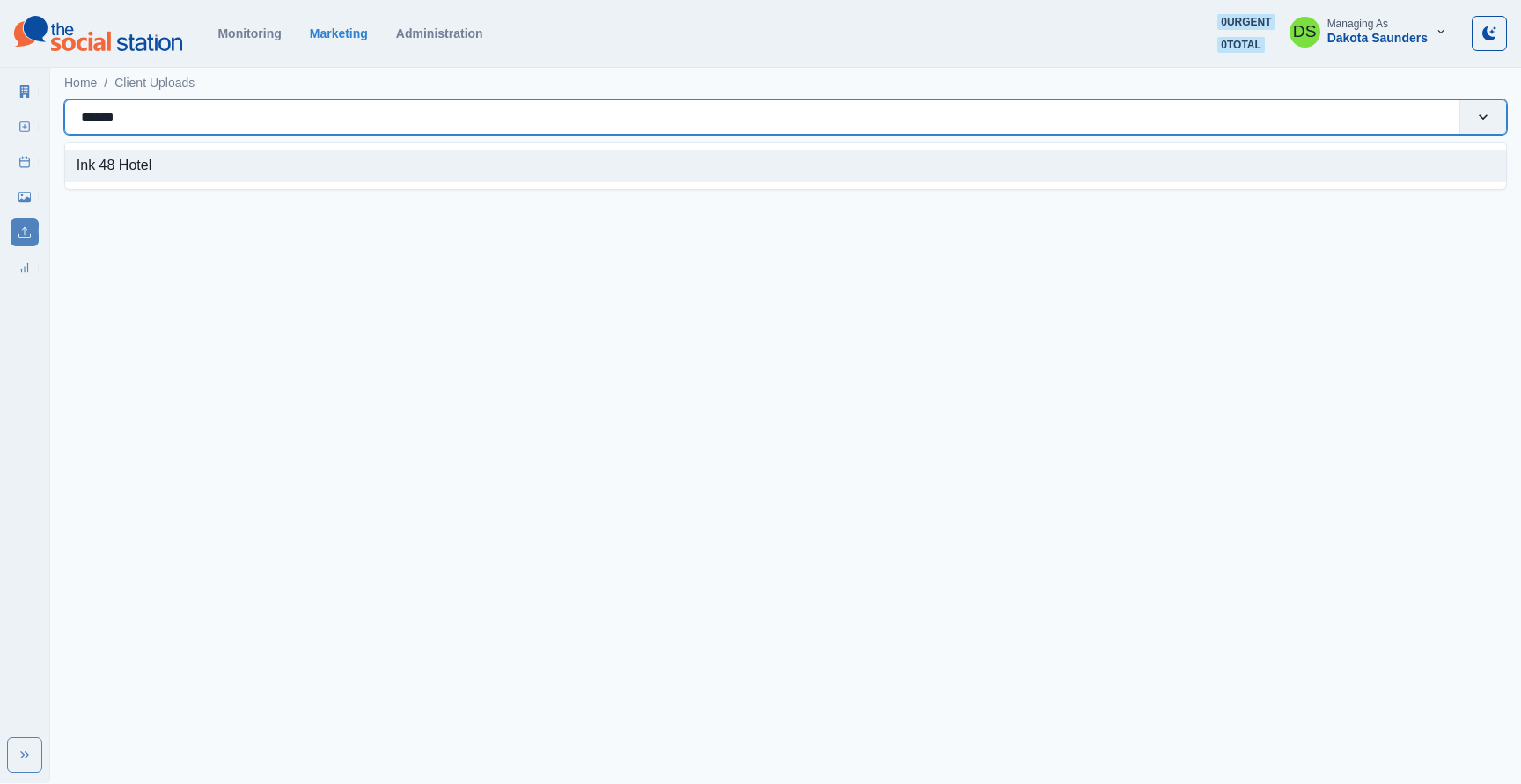 click on "Ink 48 Hotel" at bounding box center (785, 165) 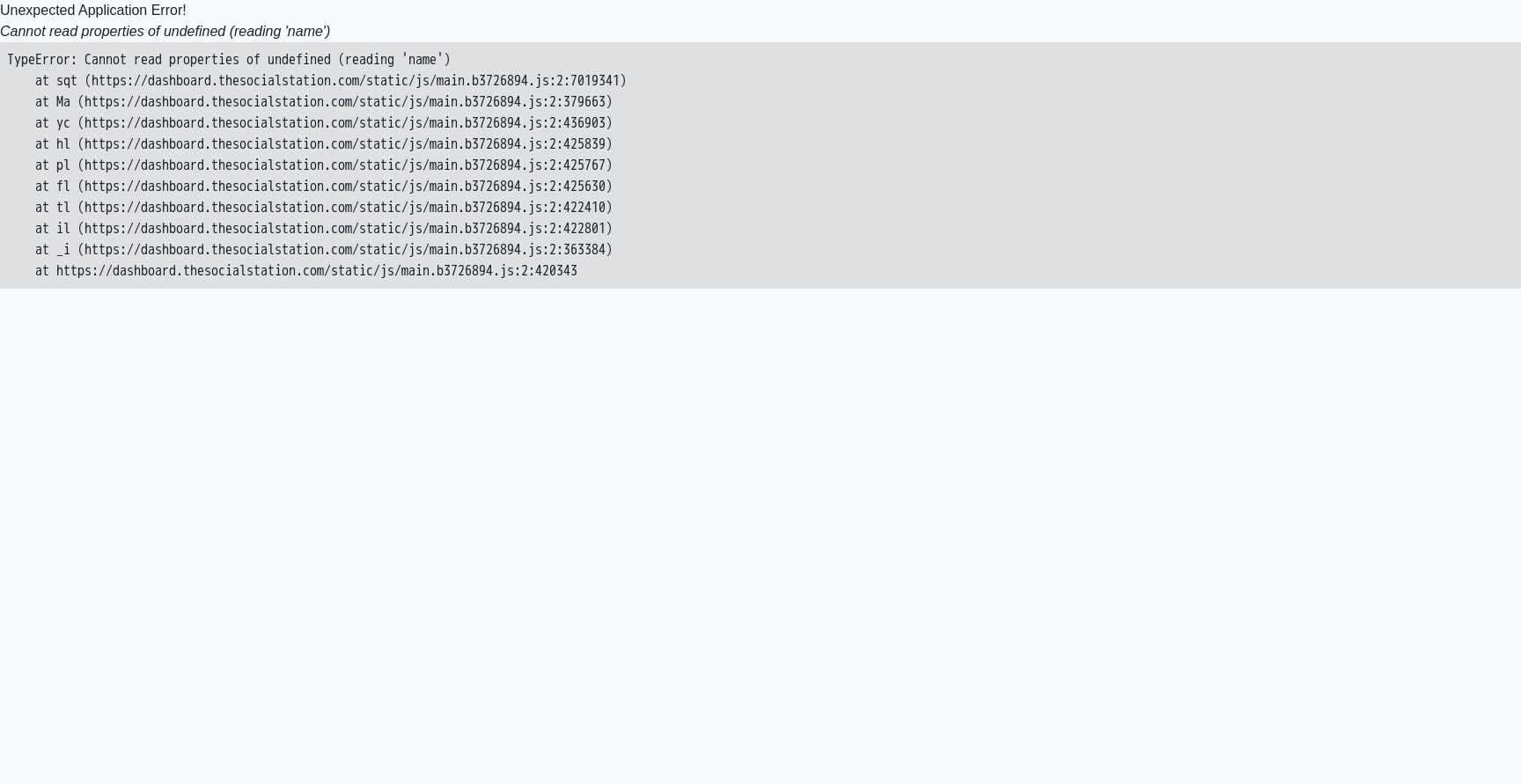 click on "TypeError: Cannot read properties of undefined (reading 'name')
at sqt (https://dashboard.thesocialstation.com/static/js/main.b3726894.js:2:7019341)
at Ma (https://dashboard.thesocialstation.com/static/js/main.b3726894.js:2:379663)
at yc (https://dashboard.thesocialstation.com/static/js/main.b3726894.js:2:436903)
at hl (https://dashboard.thesocialstation.com/static/js/main.b3726894.js:2:425839)
at pl (https://dashboard.thesocialstation.com/static/js/main.b3726894.js:2:425767)
at fl (https://dashboard.thesocialstation.com/static/js/main.b3726894.js:2:425630)
at tl (https://dashboard.thesocialstation.com/static/js/main.b3726894.js:2:422410)
at il (https://dashboard.thesocialstation.com/static/js/main.b3726894.js:2:422801)
at _i (https://dashboard.thesocialstation.com/static/js/main.b3726894.js:2:363384)
at https://dashboard.thesocialstation.com/static/js/main.b3726894.js:2:420343" at bounding box center [760, 165] 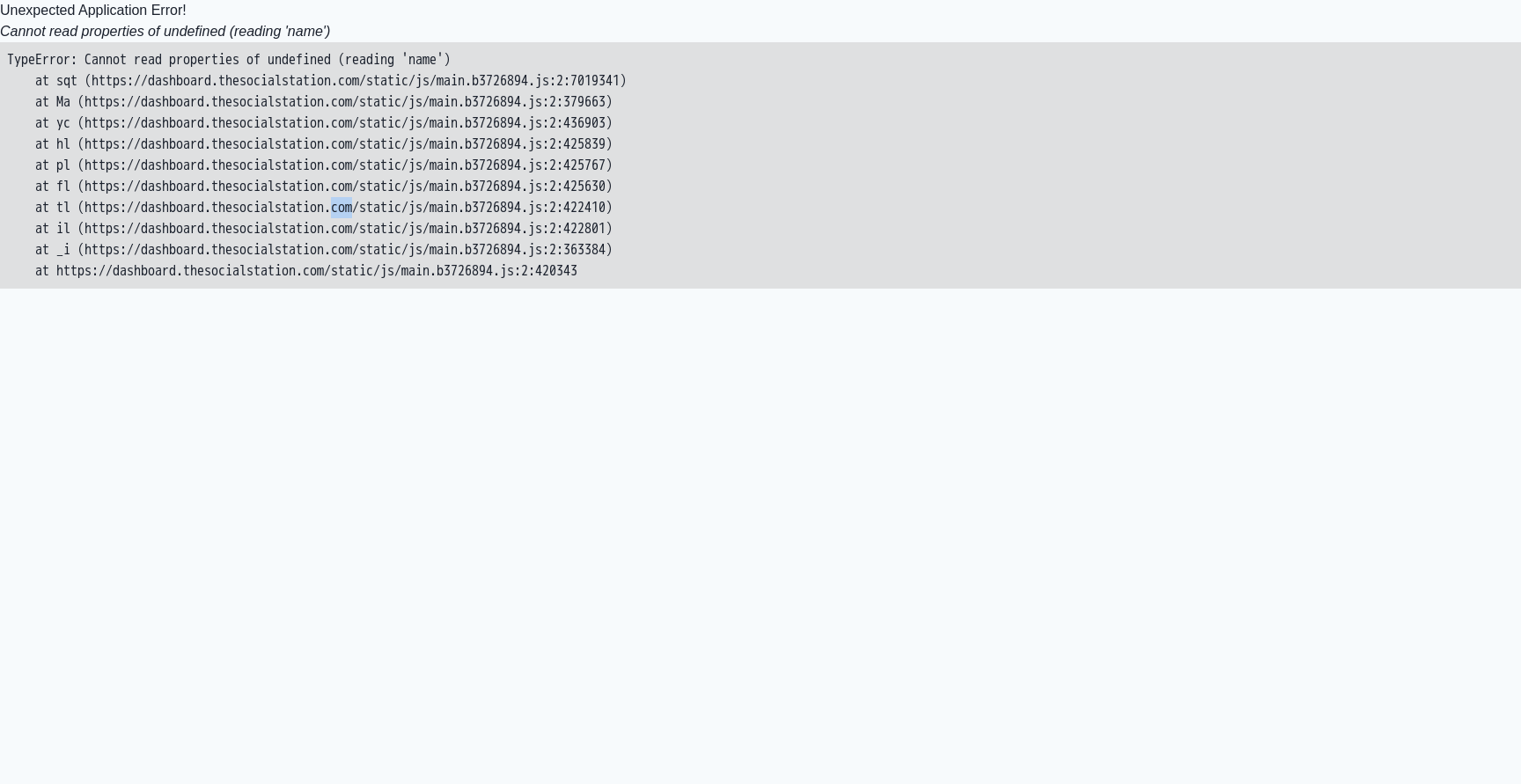 click on "TypeError: Cannot read properties of undefined (reading 'name')
at sqt (https://dashboard.thesocialstation.com/static/js/main.b3726894.js:2:7019341)
at Ma (https://dashboard.thesocialstation.com/static/js/main.b3726894.js:2:379663)
at yc (https://dashboard.thesocialstation.com/static/js/main.b3726894.js:2:436903)
at hl (https://dashboard.thesocialstation.com/static/js/main.b3726894.js:2:425839)
at pl (https://dashboard.thesocialstation.com/static/js/main.b3726894.js:2:425767)
at fl (https://dashboard.thesocialstation.com/static/js/main.b3726894.js:2:425630)
at tl (https://dashboard.thesocialstation.com/static/js/main.b3726894.js:2:422410)
at il (https://dashboard.thesocialstation.com/static/js/main.b3726894.js:2:422801)
at _i (https://dashboard.thesocialstation.com/static/js/main.b3726894.js:2:363384)
at https://dashboard.thesocialstation.com/static/js/main.b3726894.js:2:420343" at bounding box center (760, 165) 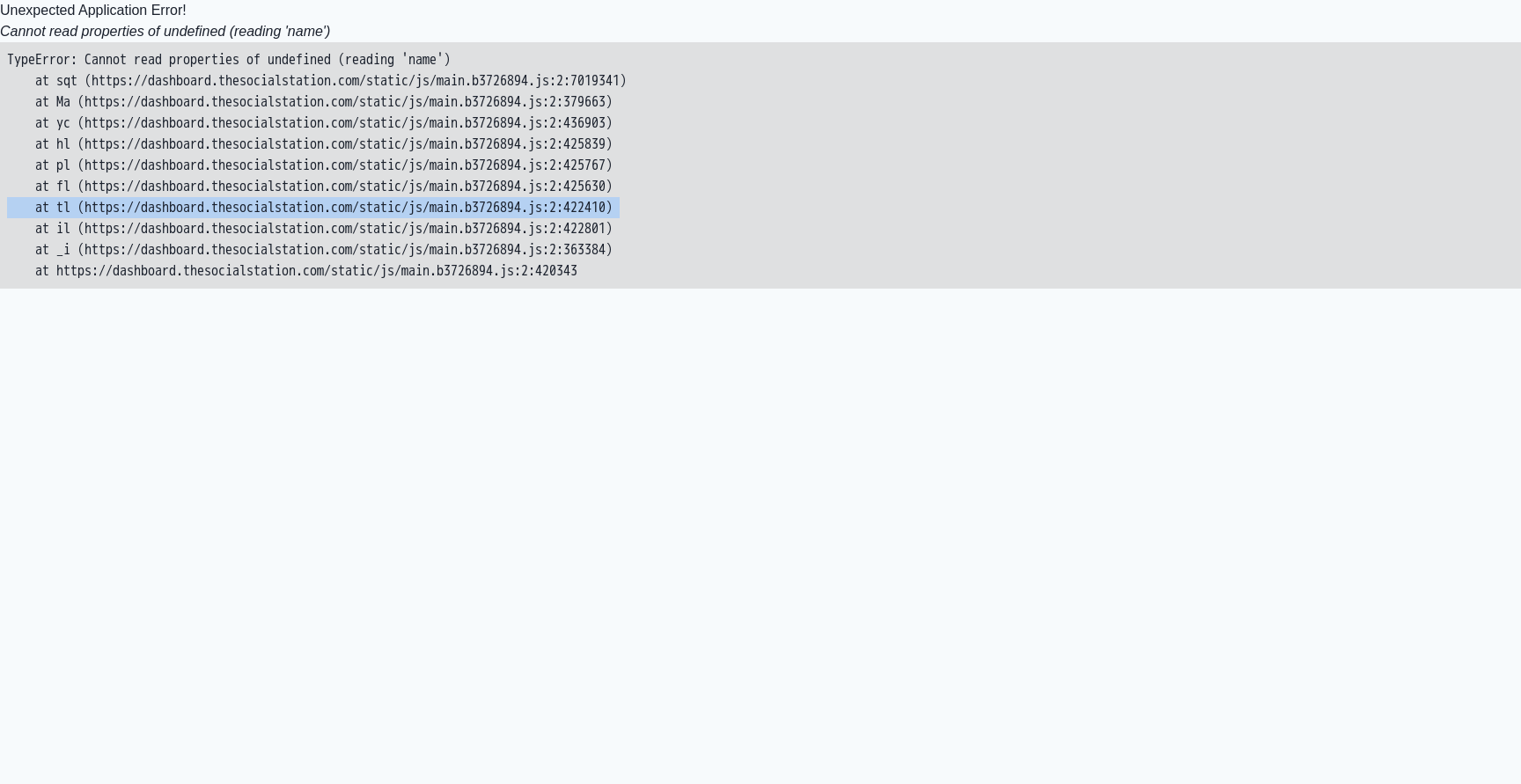 click on "TypeError: Cannot read properties of undefined (reading 'name')
at sqt (https://dashboard.thesocialstation.com/static/js/main.b3726894.js:2:7019341)
at Ma (https://dashboard.thesocialstation.com/static/js/main.b3726894.js:2:379663)
at yc (https://dashboard.thesocialstation.com/static/js/main.b3726894.js:2:436903)
at hl (https://dashboard.thesocialstation.com/static/js/main.b3726894.js:2:425839)
at pl (https://dashboard.thesocialstation.com/static/js/main.b3726894.js:2:425767)
at fl (https://dashboard.thesocialstation.com/static/js/main.b3726894.js:2:425630)
at tl (https://dashboard.thesocialstation.com/static/js/main.b3726894.js:2:422410)
at il (https://dashboard.thesocialstation.com/static/js/main.b3726894.js:2:422801)
at _i (https://dashboard.thesocialstation.com/static/js/main.b3726894.js:2:363384)
at https://dashboard.thesocialstation.com/static/js/main.b3726894.js:2:420343" at bounding box center (760, 165) 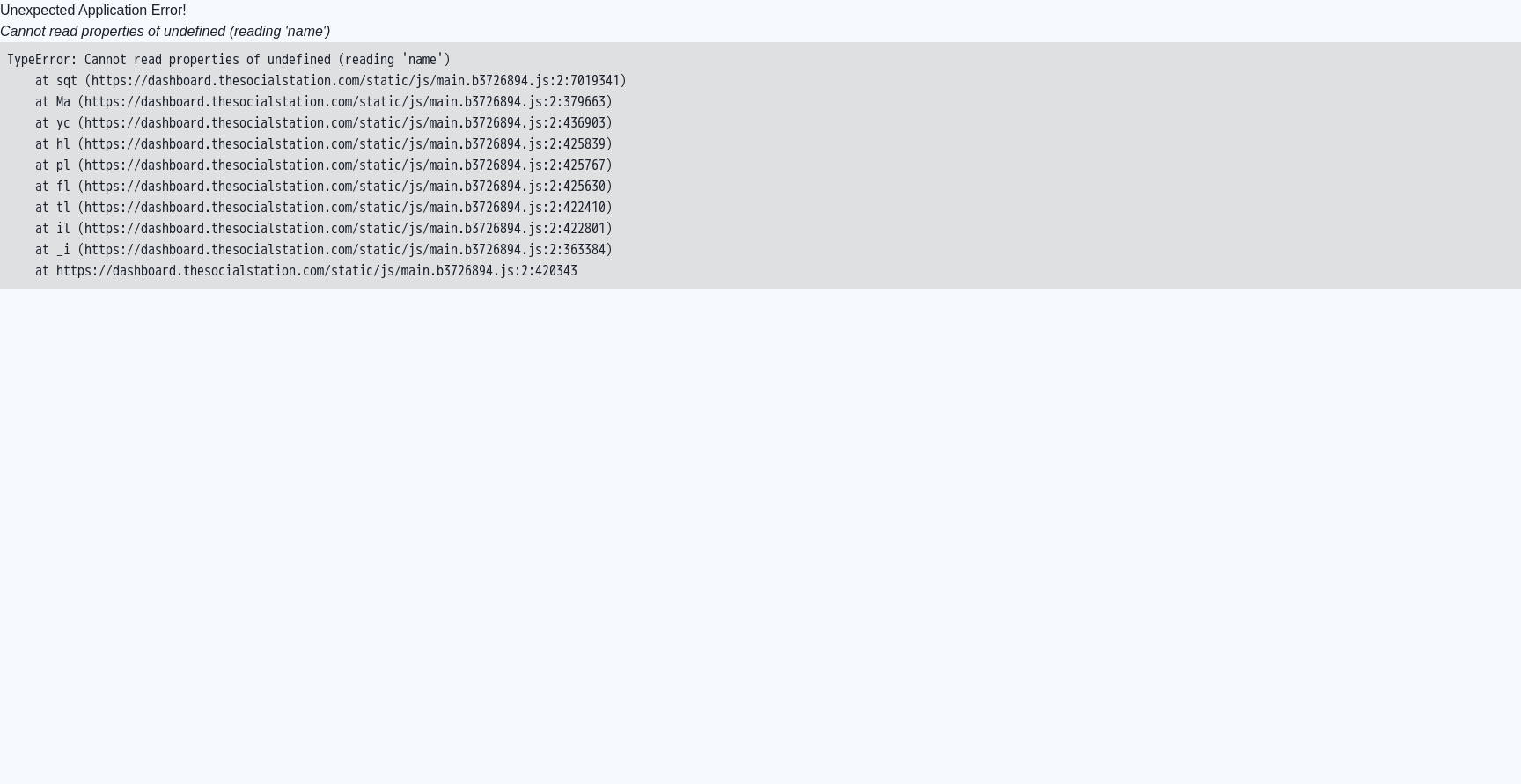 click on "TypeError: Cannot read properties of undefined (reading 'name')
at sqt (https://dashboard.thesocialstation.com/static/js/main.b3726894.js:2:7019341)
at Ma (https://dashboard.thesocialstation.com/static/js/main.b3726894.js:2:379663)
at yc (https://dashboard.thesocialstation.com/static/js/main.b3726894.js:2:436903)
at hl (https://dashboard.thesocialstation.com/static/js/main.b3726894.js:2:425839)
at pl (https://dashboard.thesocialstation.com/static/js/main.b3726894.js:2:425767)
at fl (https://dashboard.thesocialstation.com/static/js/main.b3726894.js:2:425630)
at tl (https://dashboard.thesocialstation.com/static/js/main.b3726894.js:2:422410)
at il (https://dashboard.thesocialstation.com/static/js/main.b3726894.js:2:422801)
at _i (https://dashboard.thesocialstation.com/static/js/main.b3726894.js:2:363384)
at https://dashboard.thesocialstation.com/static/js/main.b3726894.js:2:420343" at bounding box center [760, 165] 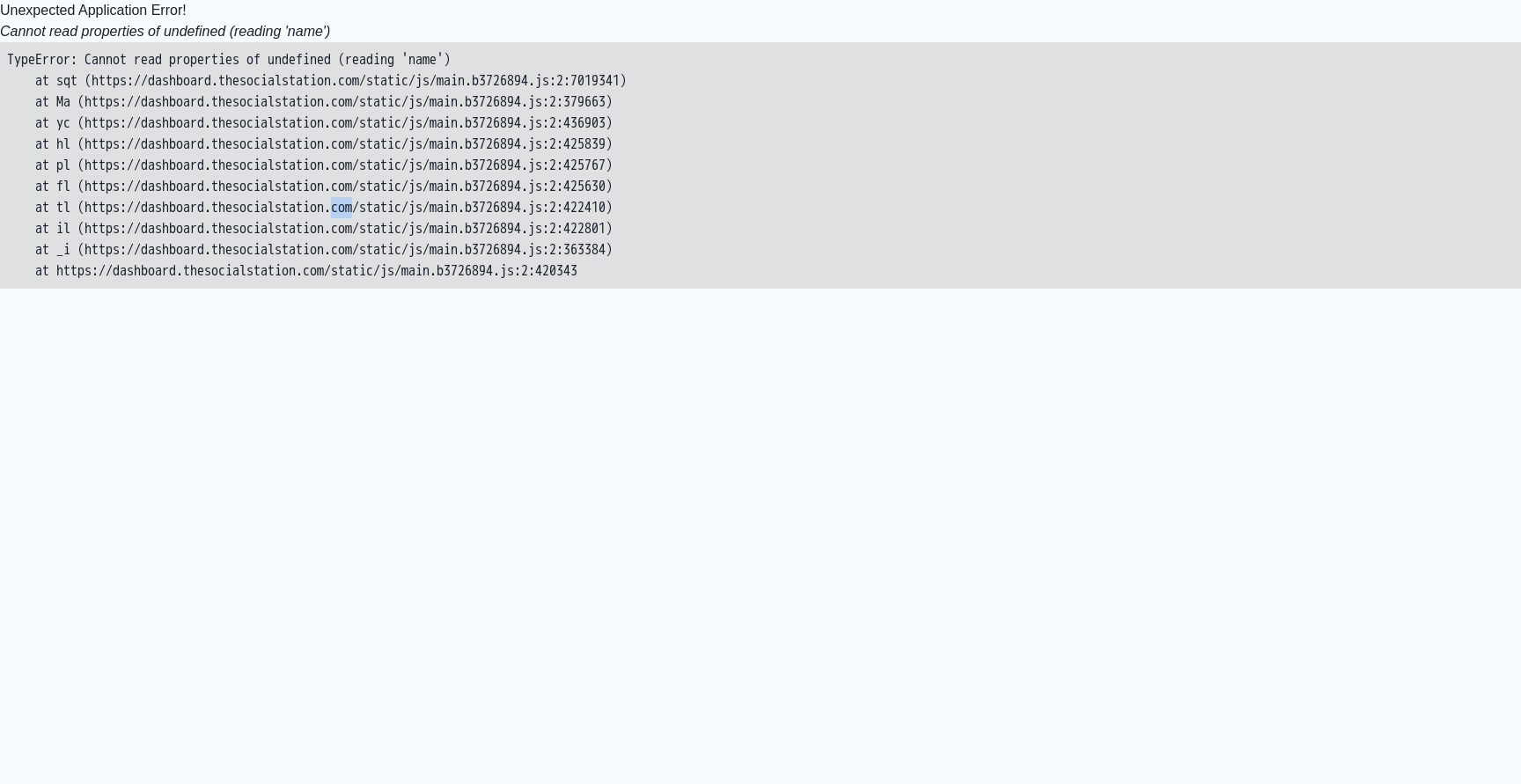 click on "TypeError: Cannot read properties of undefined (reading 'name')
at sqt (https://dashboard.thesocialstation.com/static/js/main.b3726894.js:2:7019341)
at Ma (https://dashboard.thesocialstation.com/static/js/main.b3726894.js:2:379663)
at yc (https://dashboard.thesocialstation.com/static/js/main.b3726894.js:2:436903)
at hl (https://dashboard.thesocialstation.com/static/js/main.b3726894.js:2:425839)
at pl (https://dashboard.thesocialstation.com/static/js/main.b3726894.js:2:425767)
at fl (https://dashboard.thesocialstation.com/static/js/main.b3726894.js:2:425630)
at tl (https://dashboard.thesocialstation.com/static/js/main.b3726894.js:2:422410)
at il (https://dashboard.thesocialstation.com/static/js/main.b3726894.js:2:422801)
at _i (https://dashboard.thesocialstation.com/static/js/main.b3726894.js:2:363384)
at https://dashboard.thesocialstation.com/static/js/main.b3726894.js:2:420343" at bounding box center [760, 165] 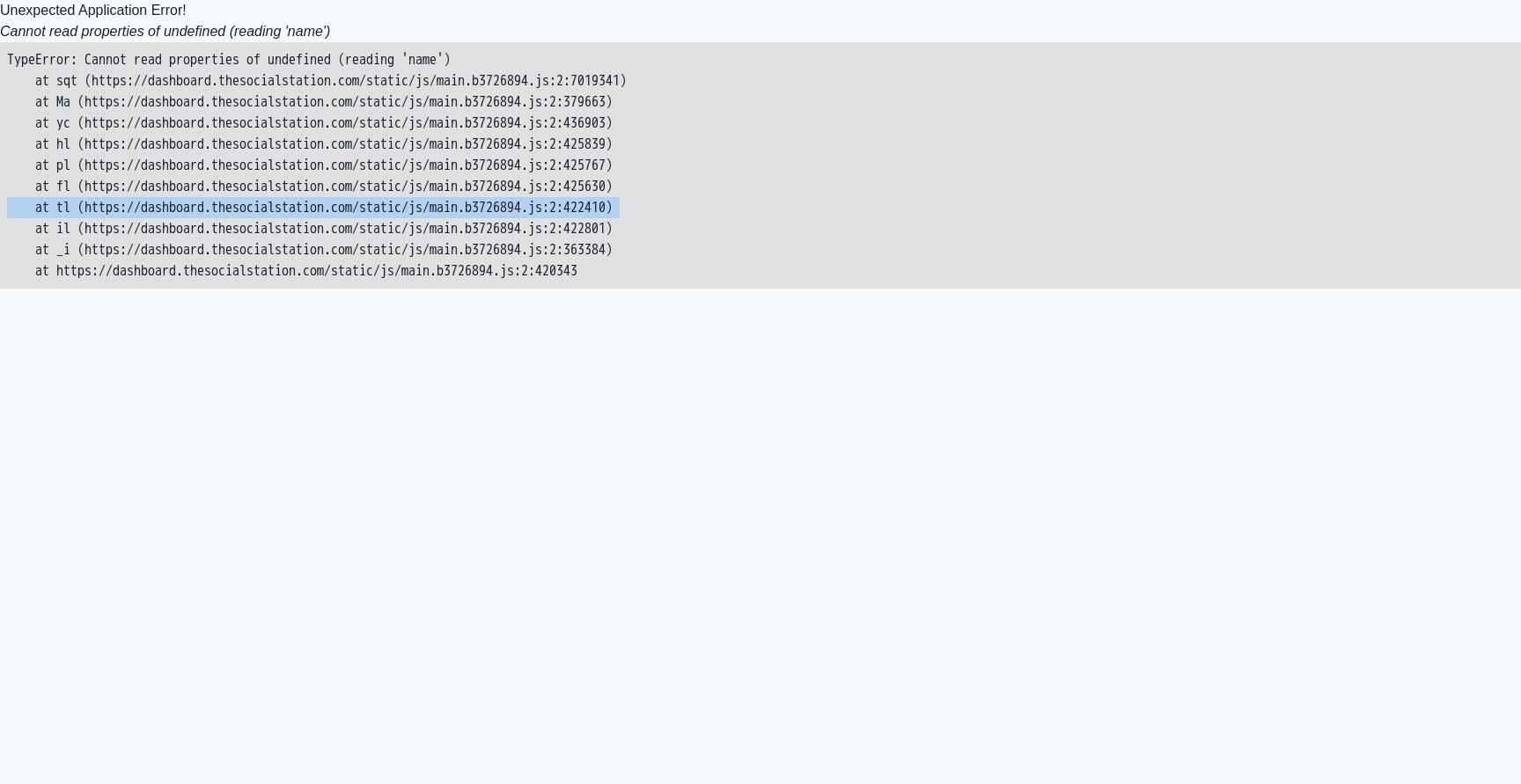 click on "TypeError: Cannot read properties of undefined (reading 'name')
at sqt (https://dashboard.thesocialstation.com/static/js/main.b3726894.js:2:7019341)
at Ma (https://dashboard.thesocialstation.com/static/js/main.b3726894.js:2:379663)
at yc (https://dashboard.thesocialstation.com/static/js/main.b3726894.js:2:436903)
at hl (https://dashboard.thesocialstation.com/static/js/main.b3726894.js:2:425839)
at pl (https://dashboard.thesocialstation.com/static/js/main.b3726894.js:2:425767)
at fl (https://dashboard.thesocialstation.com/static/js/main.b3726894.js:2:425630)
at tl (https://dashboard.thesocialstation.com/static/js/main.b3726894.js:2:422410)
at il (https://dashboard.thesocialstation.com/static/js/main.b3726894.js:2:422801)
at _i (https://dashboard.thesocialstation.com/static/js/main.b3726894.js:2:363384)
at https://dashboard.thesocialstation.com/static/js/main.b3726894.js:2:420343" at bounding box center (760, 165) 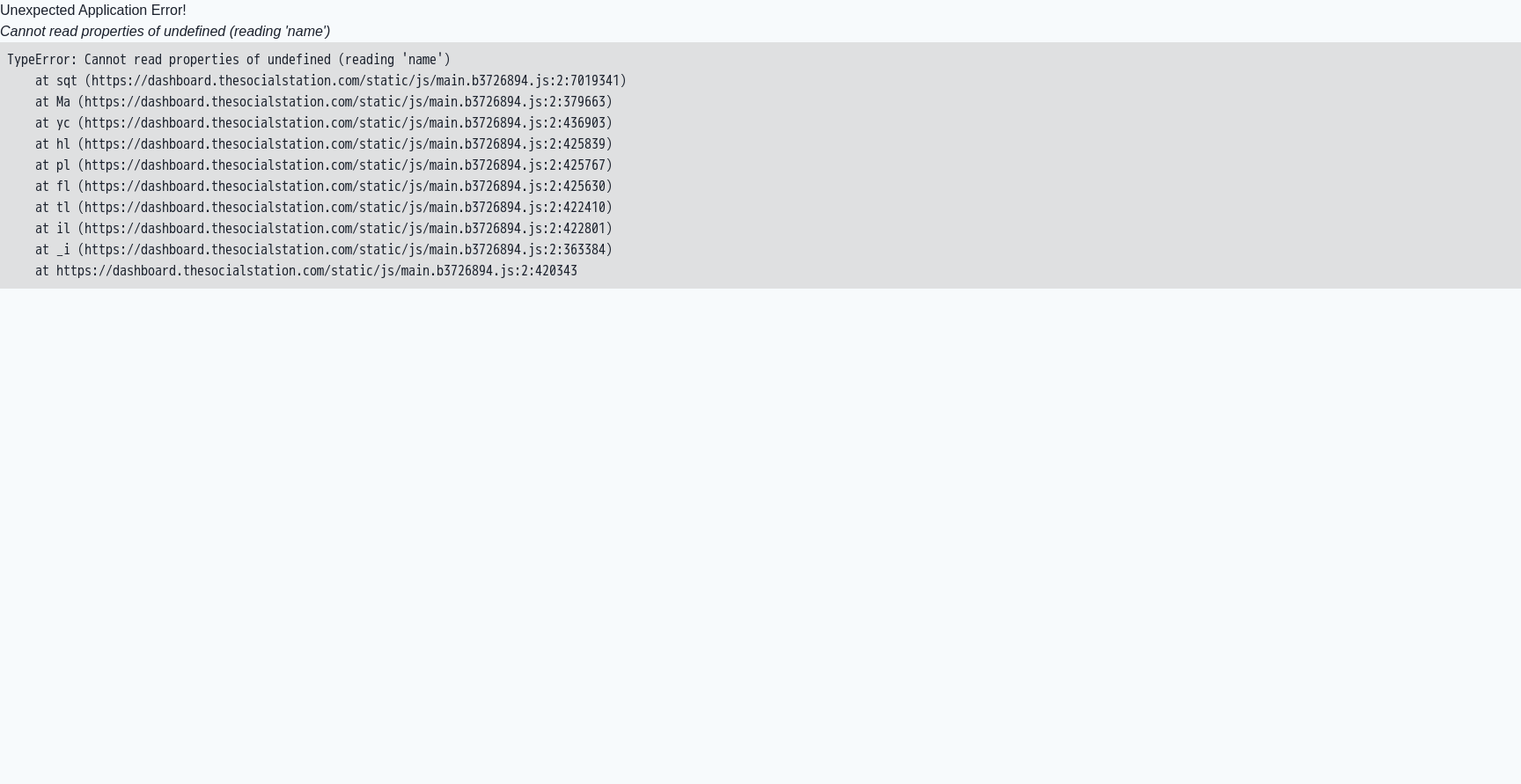 click on "Unexpected Application Error! Cannot read properties of undefined (reading 'name') TypeError: Cannot read properties of undefined (reading 'name')
at sqt (https://dashboard.thesocialstation.com/static/js/main.b3726894.js:2:7019341)
at Ma (https://dashboard.thesocialstation.com/static/js/main.b3726894.js:2:379663)
at yc (https://dashboard.thesocialstation.com/static/js/main.b3726894.js:2:436903)
at hl (https://dashboard.thesocialstation.com/static/js/main.b3726894.js:2:425839)
at pl (https://dashboard.thesocialstation.com/static/js/main.b3726894.js:2:425767)
at fl (https://dashboard.thesocialstation.com/static/js/main.b3726894.js:2:425630)
at tl (https://dashboard.thesocialstation.com/static/js/main.b3726894.js:2:422410)
at il (https://dashboard.thesocialstation.com/static/js/main.b3726894.js:2:422801)
at _i (https://dashboard.thesocialstation.com/static/js/main.b3726894.js:2:363384)
at https://dashboard.thesocialstation.com/static/js/main.b3726894.js:2:420343" at bounding box center [760, 144] 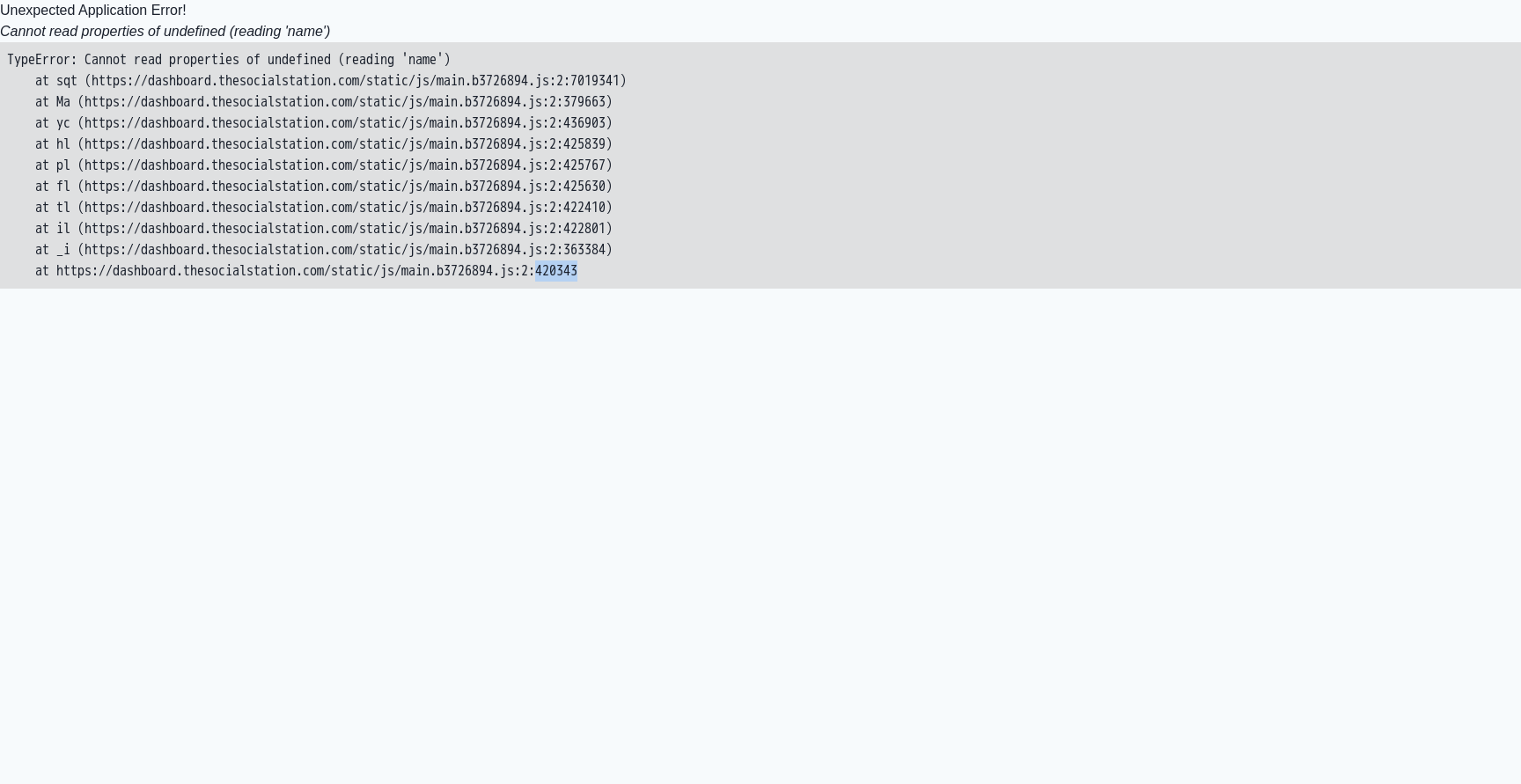 click on "TypeError: Cannot read properties of undefined (reading 'name')
at sqt (https://dashboard.thesocialstation.com/static/js/main.b3726894.js:2:7019341)
at Ma (https://dashboard.thesocialstation.com/static/js/main.b3726894.js:2:379663)
at yc (https://dashboard.thesocialstation.com/static/js/main.b3726894.js:2:436903)
at hl (https://dashboard.thesocialstation.com/static/js/main.b3726894.js:2:425839)
at pl (https://dashboard.thesocialstation.com/static/js/main.b3726894.js:2:425767)
at fl (https://dashboard.thesocialstation.com/static/js/main.b3726894.js:2:425630)
at tl (https://dashboard.thesocialstation.com/static/js/main.b3726894.js:2:422410)
at il (https://dashboard.thesocialstation.com/static/js/main.b3726894.js:2:422801)
at _i (https://dashboard.thesocialstation.com/static/js/main.b3726894.js:2:363384)
at https://dashboard.thesocialstation.com/static/js/main.b3726894.js:2:420343" at bounding box center [760, 165] 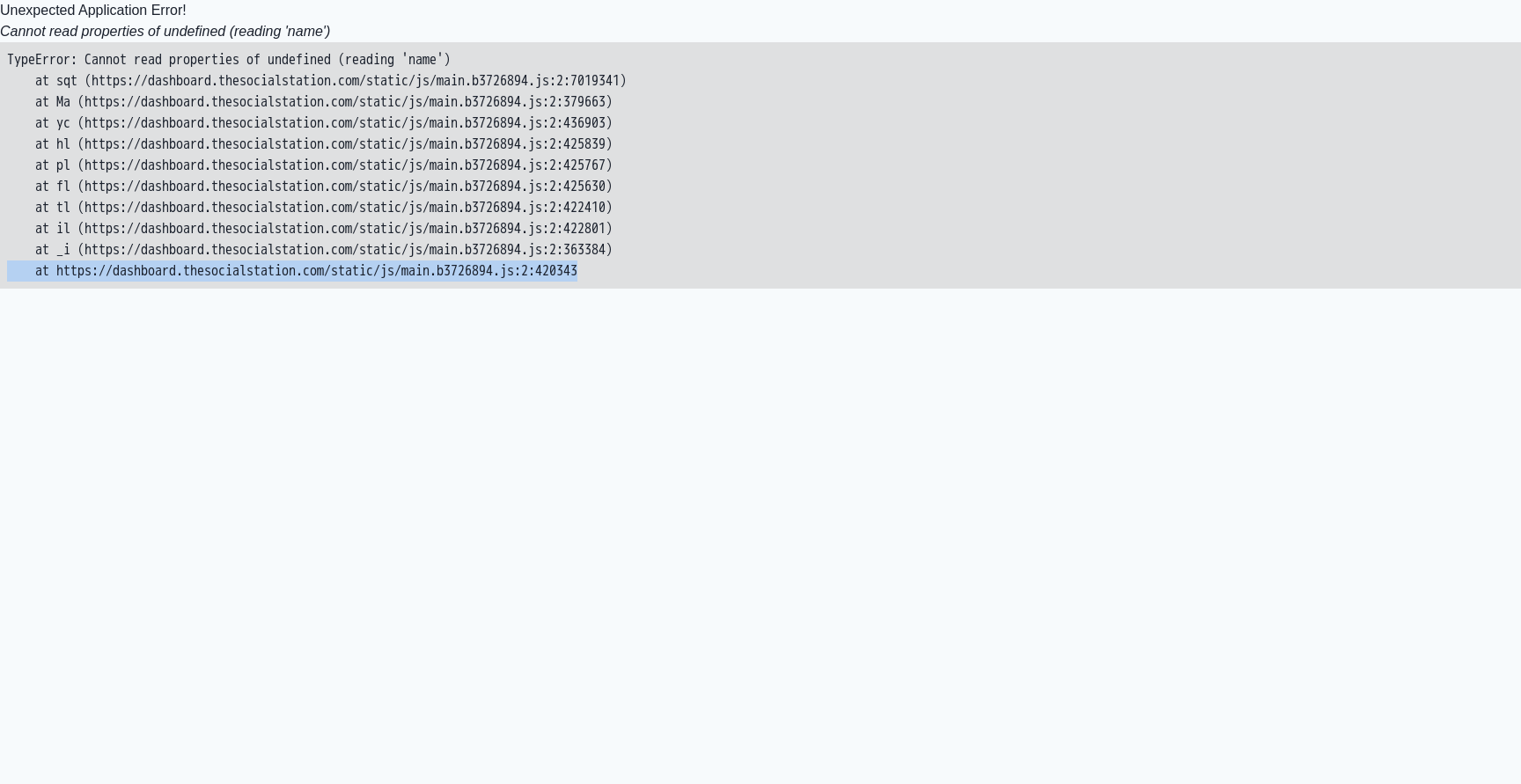 click on "TypeError: Cannot read properties of undefined (reading 'name')
at sqt (https://dashboard.thesocialstation.com/static/js/main.b3726894.js:2:7019341)
at Ma (https://dashboard.thesocialstation.com/static/js/main.b3726894.js:2:379663)
at yc (https://dashboard.thesocialstation.com/static/js/main.b3726894.js:2:436903)
at hl (https://dashboard.thesocialstation.com/static/js/main.b3726894.js:2:425839)
at pl (https://dashboard.thesocialstation.com/static/js/main.b3726894.js:2:425767)
at fl (https://dashboard.thesocialstation.com/static/js/main.b3726894.js:2:425630)
at tl (https://dashboard.thesocialstation.com/static/js/main.b3726894.js:2:422410)
at il (https://dashboard.thesocialstation.com/static/js/main.b3726894.js:2:422801)
at _i (https://dashboard.thesocialstation.com/static/js/main.b3726894.js:2:363384)
at https://dashboard.thesocialstation.com/static/js/main.b3726894.js:2:420343" at bounding box center (760, 165) 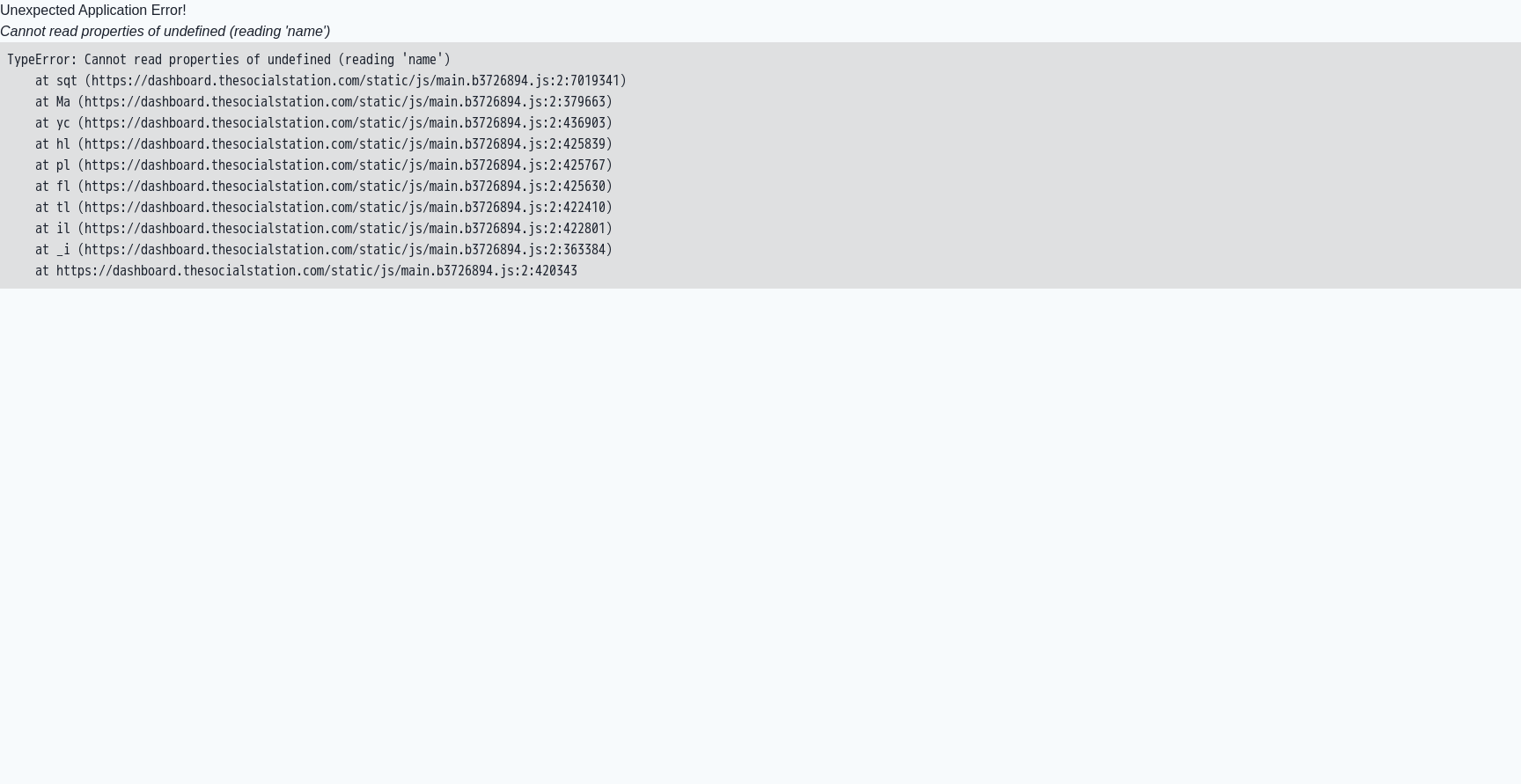 click on "Unexpected Application Error! Cannot read properties of undefined (reading 'name') TypeError: Cannot read properties of undefined (reading 'name')
at sqt (https://dashboard.thesocialstation.com/static/js/main.b3726894.js:2:7019341)
at Ma (https://dashboard.thesocialstation.com/static/js/main.b3726894.js:2:379663)
at yc (https://dashboard.thesocialstation.com/static/js/main.b3726894.js:2:436903)
at hl (https://dashboard.thesocialstation.com/static/js/main.b3726894.js:2:425839)
at pl (https://dashboard.thesocialstation.com/static/js/main.b3726894.js:2:425767)
at fl (https://dashboard.thesocialstation.com/static/js/main.b3726894.js:2:425630)
at tl (https://dashboard.thesocialstation.com/static/js/main.b3726894.js:2:422410)
at il (https://dashboard.thesocialstation.com/static/js/main.b3726894.js:2:422801)
at _i (https://dashboard.thesocialstation.com/static/js/main.b3726894.js:2:363384)
at https://dashboard.thesocialstation.com/static/js/main.b3726894.js:2:420343" at bounding box center [760, 144] 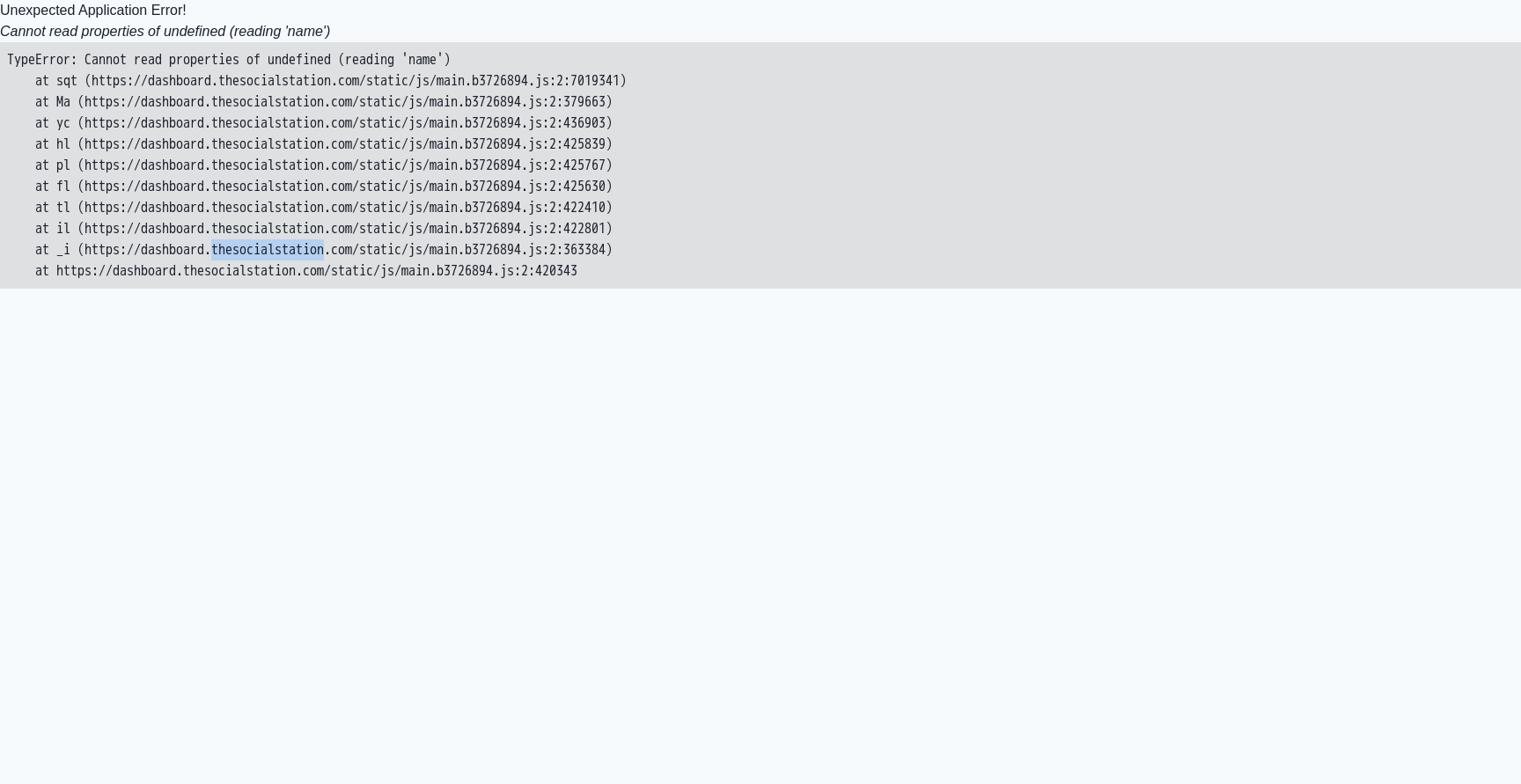 click on "TypeError: Cannot read properties of undefined (reading 'name')
at sqt (https://dashboard.thesocialstation.com/static/js/main.b3726894.js:2:7019341)
at Ma (https://dashboard.thesocialstation.com/static/js/main.b3726894.js:2:379663)
at yc (https://dashboard.thesocialstation.com/static/js/main.b3726894.js:2:436903)
at hl (https://dashboard.thesocialstation.com/static/js/main.b3726894.js:2:425839)
at pl (https://dashboard.thesocialstation.com/static/js/main.b3726894.js:2:425767)
at fl (https://dashboard.thesocialstation.com/static/js/main.b3726894.js:2:425630)
at tl (https://dashboard.thesocialstation.com/static/js/main.b3726894.js:2:422410)
at il (https://dashboard.thesocialstation.com/static/js/main.b3726894.js:2:422801)
at _i (https://dashboard.thesocialstation.com/static/js/main.b3726894.js:2:363384)
at https://dashboard.thesocialstation.com/static/js/main.b3726894.js:2:420343" at bounding box center (760, 165) 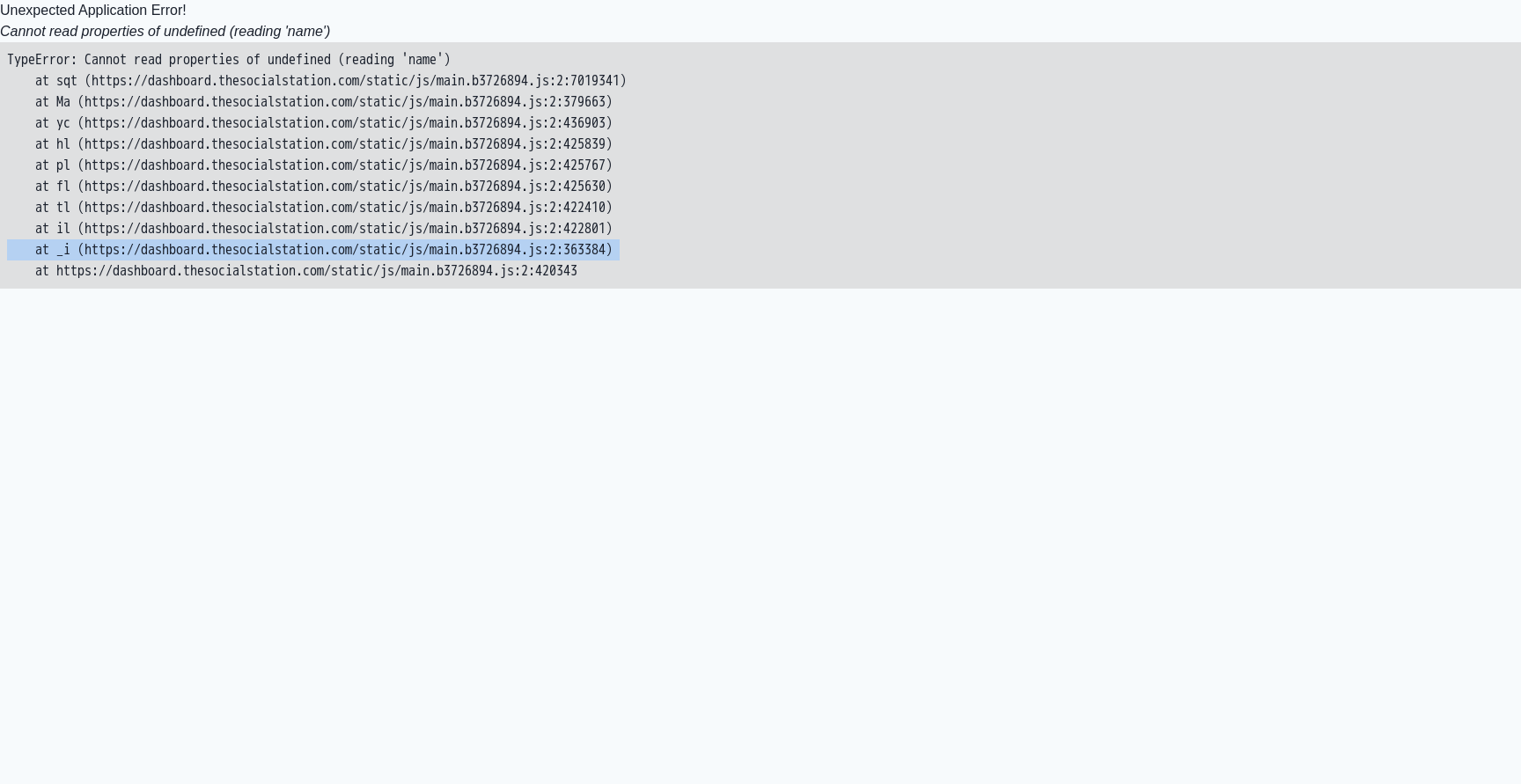 click on "TypeError: Cannot read properties of undefined (reading 'name')
at sqt (https://dashboard.thesocialstation.com/static/js/main.b3726894.js:2:7019341)
at Ma (https://dashboard.thesocialstation.com/static/js/main.b3726894.js:2:379663)
at yc (https://dashboard.thesocialstation.com/static/js/main.b3726894.js:2:436903)
at hl (https://dashboard.thesocialstation.com/static/js/main.b3726894.js:2:425839)
at pl (https://dashboard.thesocialstation.com/static/js/main.b3726894.js:2:425767)
at fl (https://dashboard.thesocialstation.com/static/js/main.b3726894.js:2:425630)
at tl (https://dashboard.thesocialstation.com/static/js/main.b3726894.js:2:422410)
at il (https://dashboard.thesocialstation.com/static/js/main.b3726894.js:2:422801)
at _i (https://dashboard.thesocialstation.com/static/js/main.b3726894.js:2:363384)
at https://dashboard.thesocialstation.com/static/js/main.b3726894.js:2:420343" at bounding box center [760, 165] 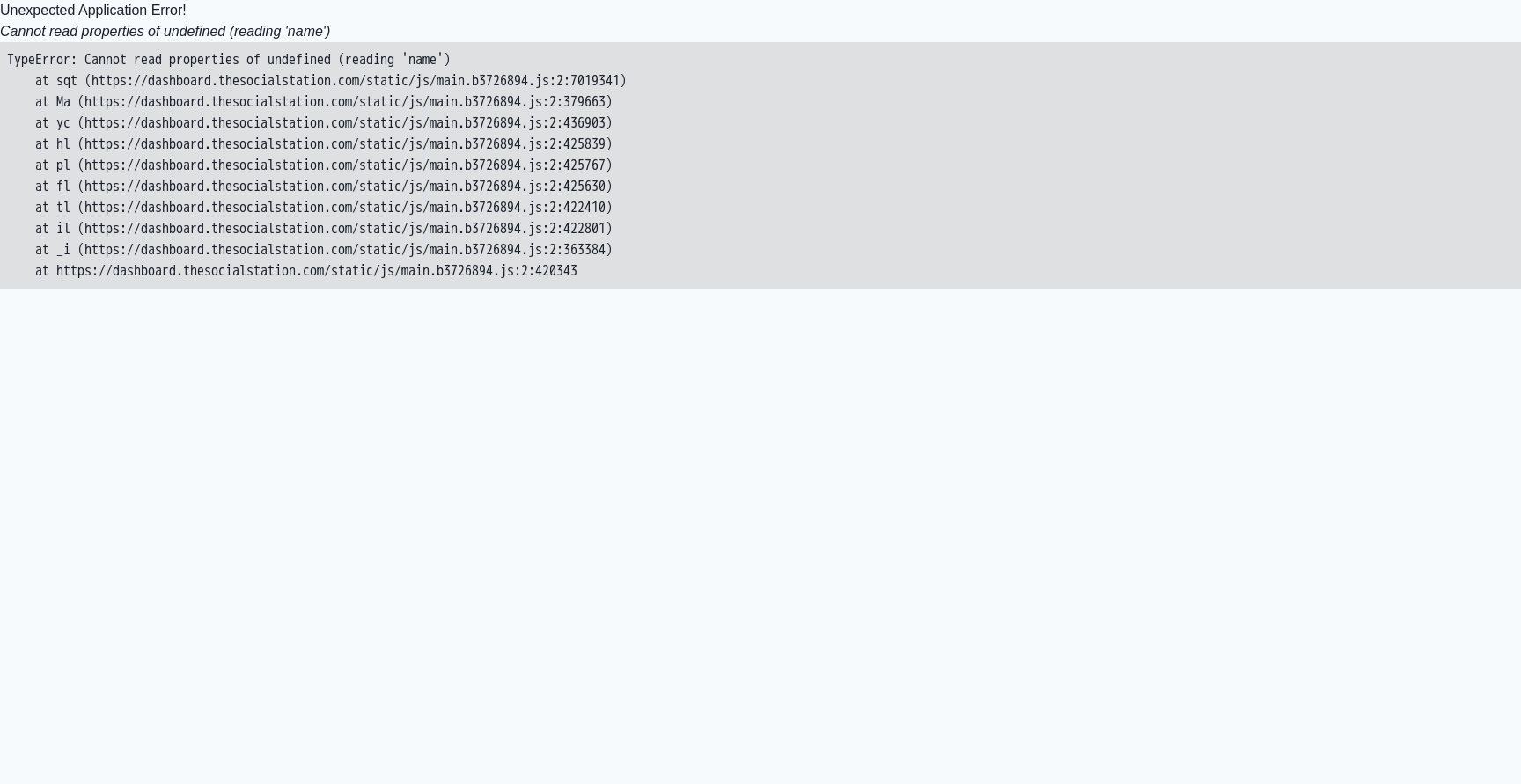 click on "TypeError: Cannot read properties of undefined (reading 'name')
at sqt (https://dashboard.thesocialstation.com/static/js/main.b3726894.js:2:7019341)
at Ma (https://dashboard.thesocialstation.com/static/js/main.b3726894.js:2:379663)
at yc (https://dashboard.thesocialstation.com/static/js/main.b3726894.js:2:436903)
at hl (https://dashboard.thesocialstation.com/static/js/main.b3726894.js:2:425839)
at pl (https://dashboard.thesocialstation.com/static/js/main.b3726894.js:2:425767)
at fl (https://dashboard.thesocialstation.com/static/js/main.b3726894.js:2:425630)
at tl (https://dashboard.thesocialstation.com/static/js/main.b3726894.js:2:422410)
at il (https://dashboard.thesocialstation.com/static/js/main.b3726894.js:2:422801)
at _i (https://dashboard.thesocialstation.com/static/js/main.b3726894.js:2:363384)
at https://dashboard.thesocialstation.com/static/js/main.b3726894.js:2:420343" at bounding box center (760, 165) 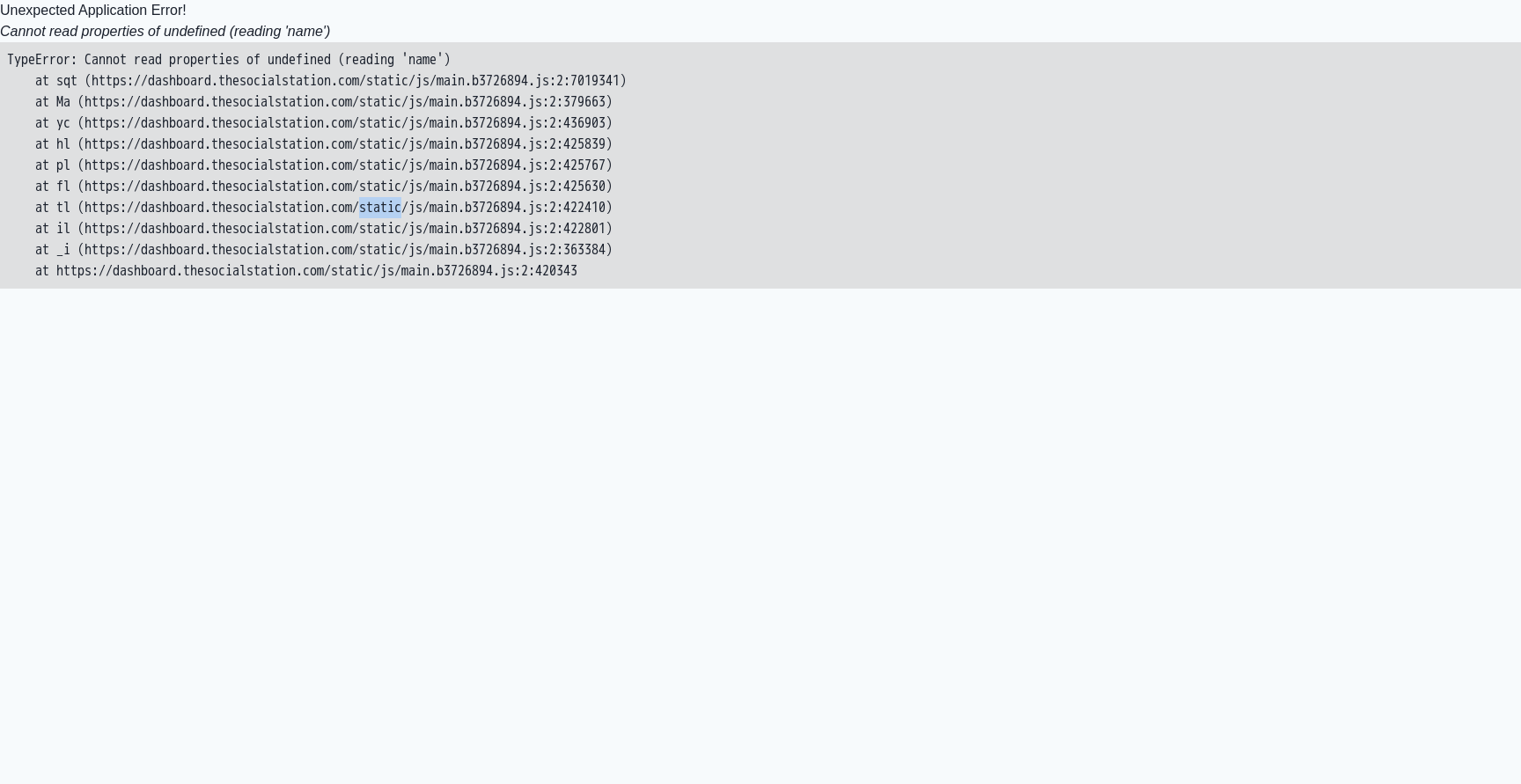 click on "TypeError: Cannot read properties of undefined (reading 'name')
at sqt (https://dashboard.thesocialstation.com/static/js/main.b3726894.js:2:7019341)
at Ma (https://dashboard.thesocialstation.com/static/js/main.b3726894.js:2:379663)
at yc (https://dashboard.thesocialstation.com/static/js/main.b3726894.js:2:436903)
at hl (https://dashboard.thesocialstation.com/static/js/main.b3726894.js:2:425839)
at pl (https://dashboard.thesocialstation.com/static/js/main.b3726894.js:2:425767)
at fl (https://dashboard.thesocialstation.com/static/js/main.b3726894.js:2:425630)
at tl (https://dashboard.thesocialstation.com/static/js/main.b3726894.js:2:422410)
at il (https://dashboard.thesocialstation.com/static/js/main.b3726894.js:2:422801)
at _i (https://dashboard.thesocialstation.com/static/js/main.b3726894.js:2:363384)
at https://dashboard.thesocialstation.com/static/js/main.b3726894.js:2:420343" at bounding box center (760, 165) 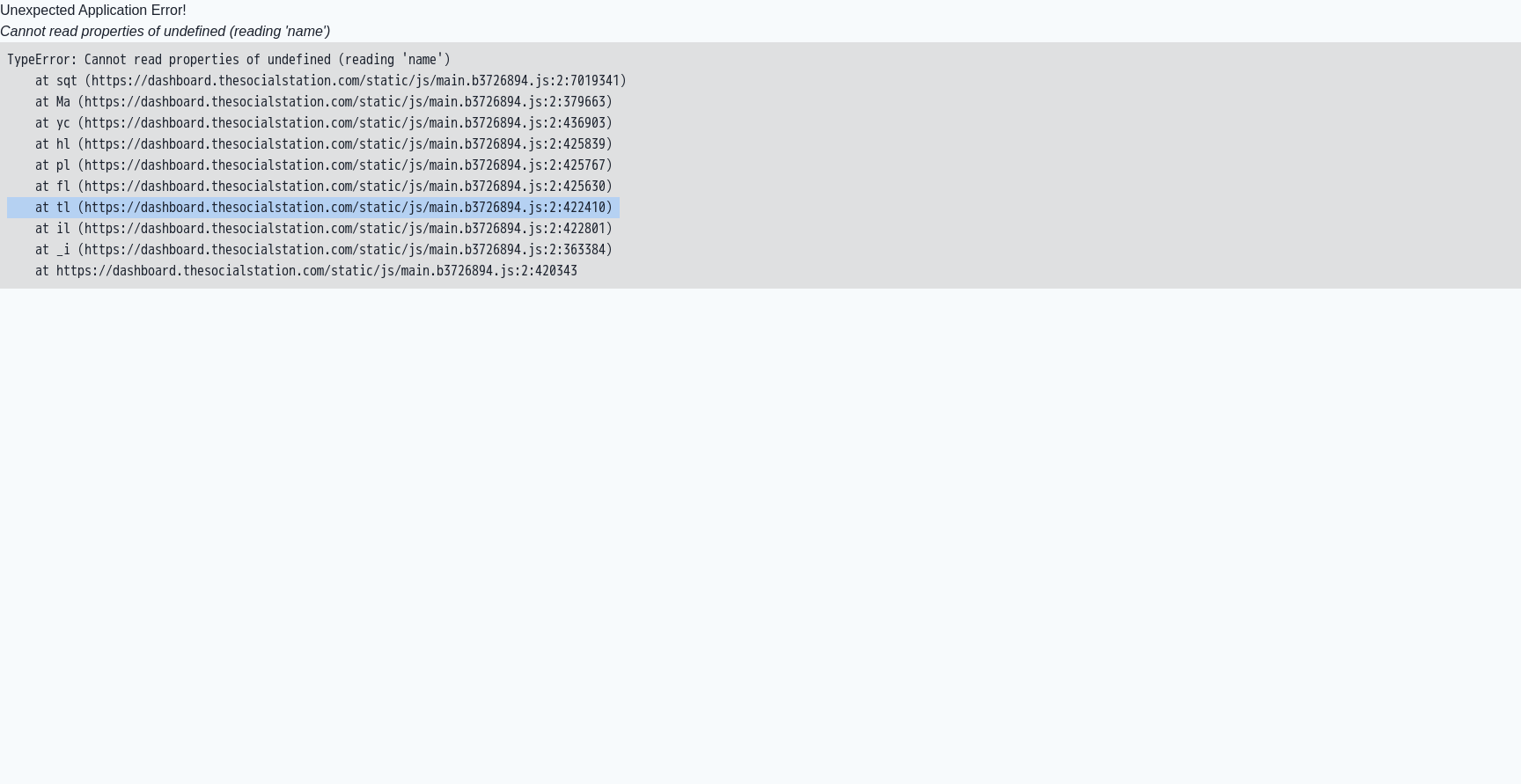 click on "TypeError: Cannot read properties of undefined (reading 'name')
at sqt (https://dashboard.thesocialstation.com/static/js/main.b3726894.js:2:7019341)
at Ma (https://dashboard.thesocialstation.com/static/js/main.b3726894.js:2:379663)
at yc (https://dashboard.thesocialstation.com/static/js/main.b3726894.js:2:436903)
at hl (https://dashboard.thesocialstation.com/static/js/main.b3726894.js:2:425839)
at pl (https://dashboard.thesocialstation.com/static/js/main.b3726894.js:2:425767)
at fl (https://dashboard.thesocialstation.com/static/js/main.b3726894.js:2:425630)
at tl (https://dashboard.thesocialstation.com/static/js/main.b3726894.js:2:422410)
at il (https://dashboard.thesocialstation.com/static/js/main.b3726894.js:2:422801)
at _i (https://dashboard.thesocialstation.com/static/js/main.b3726894.js:2:363384)
at https://dashboard.thesocialstation.com/static/js/main.b3726894.js:2:420343" at bounding box center [760, 165] 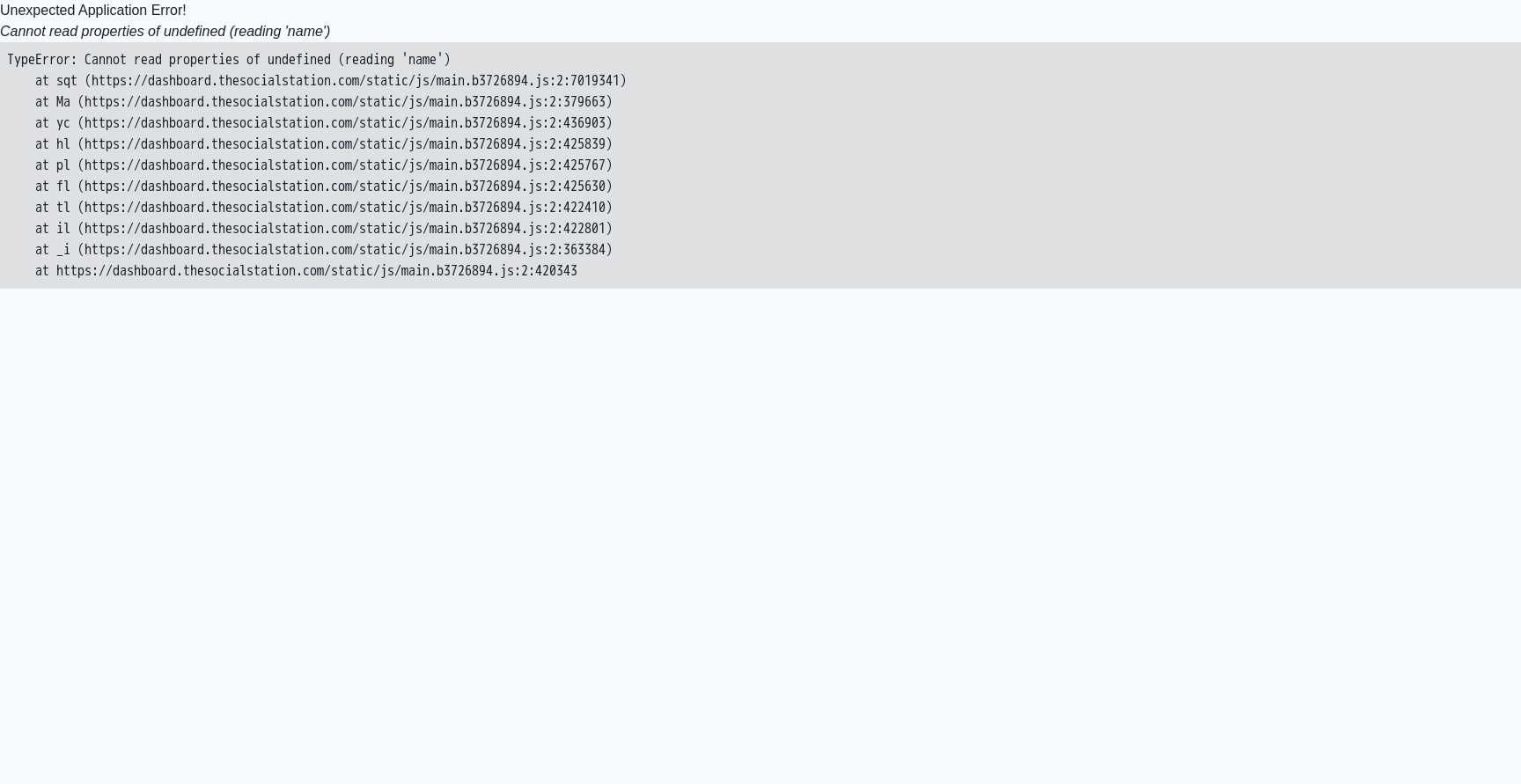 click on "TypeError: Cannot read properties of undefined (reading 'name')
at sqt (https://dashboard.thesocialstation.com/static/js/main.b3726894.js:2:7019341)
at Ma (https://dashboard.thesocialstation.com/static/js/main.b3726894.js:2:379663)
at yc (https://dashboard.thesocialstation.com/static/js/main.b3726894.js:2:436903)
at hl (https://dashboard.thesocialstation.com/static/js/main.b3726894.js:2:425839)
at pl (https://dashboard.thesocialstation.com/static/js/main.b3726894.js:2:425767)
at fl (https://dashboard.thesocialstation.com/static/js/main.b3726894.js:2:425630)
at tl (https://dashboard.thesocialstation.com/static/js/main.b3726894.js:2:422410)
at il (https://dashboard.thesocialstation.com/static/js/main.b3726894.js:2:422801)
at _i (https://dashboard.thesocialstation.com/static/js/main.b3726894.js:2:363384)
at https://dashboard.thesocialstation.com/static/js/main.b3726894.js:2:420343" at bounding box center (760, 165) 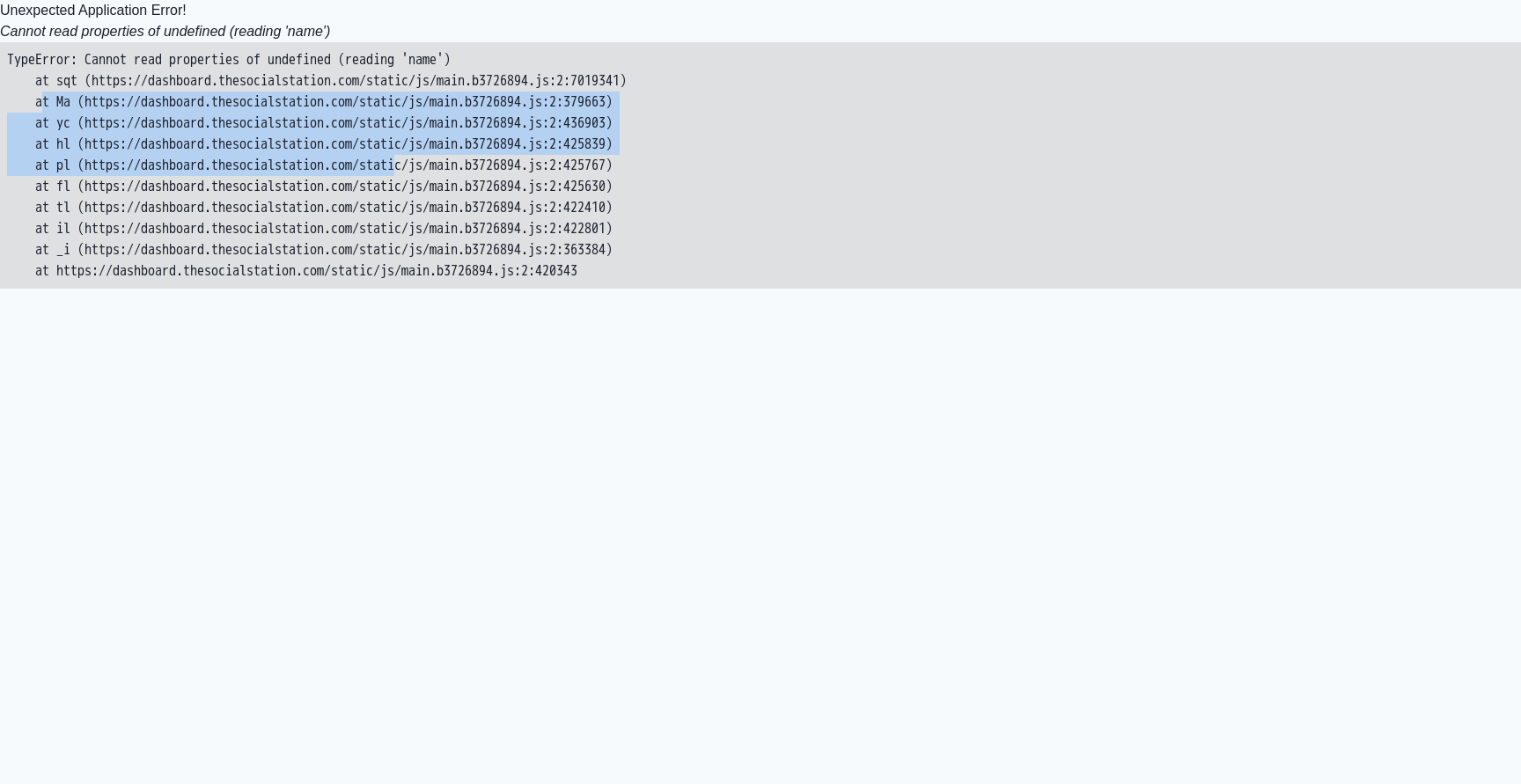 drag, startPoint x: 470, startPoint y: 158, endPoint x: 48, endPoint y: 94, distance: 426.8255 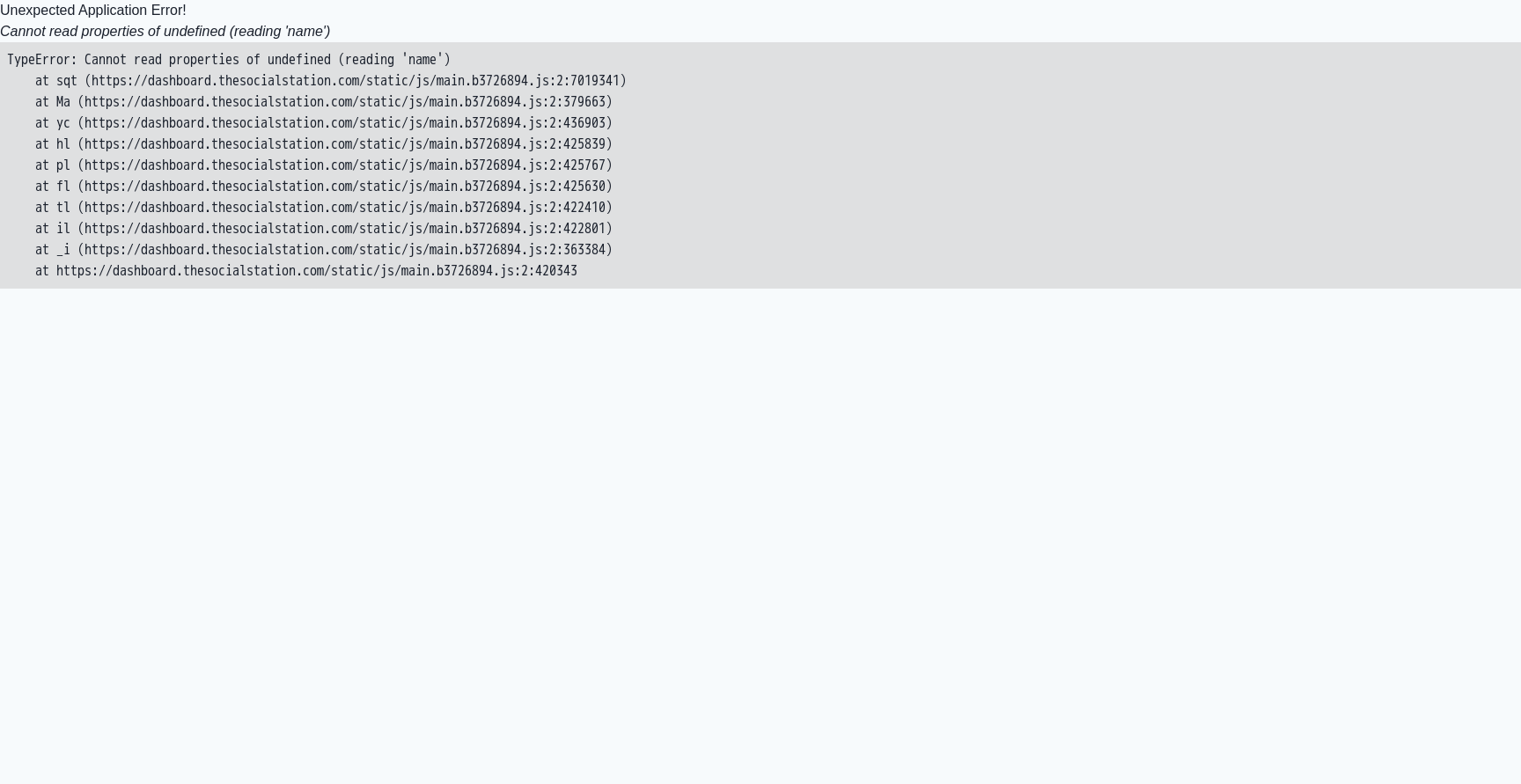 click on "TypeError: Cannot read properties of undefined (reading 'name')
at sqt (https://dashboard.thesocialstation.com/static/js/main.b3726894.js:2:7019341)
at Ma (https://dashboard.thesocialstation.com/static/js/main.b3726894.js:2:379663)
at yc (https://dashboard.thesocialstation.com/static/js/main.b3726894.js:2:436903)
at hl (https://dashboard.thesocialstation.com/static/js/main.b3726894.js:2:425839)
at pl (https://dashboard.thesocialstation.com/static/js/main.b3726894.js:2:425767)
at fl (https://dashboard.thesocialstation.com/static/js/main.b3726894.js:2:425630)
at tl (https://dashboard.thesocialstation.com/static/js/main.b3726894.js:2:422410)
at il (https://dashboard.thesocialstation.com/static/js/main.b3726894.js:2:422801)
at _i (https://dashboard.thesocialstation.com/static/js/main.b3726894.js:2:363384)
at https://dashboard.thesocialstation.com/static/js/main.b3726894.js:2:420343" at bounding box center [760, 165] 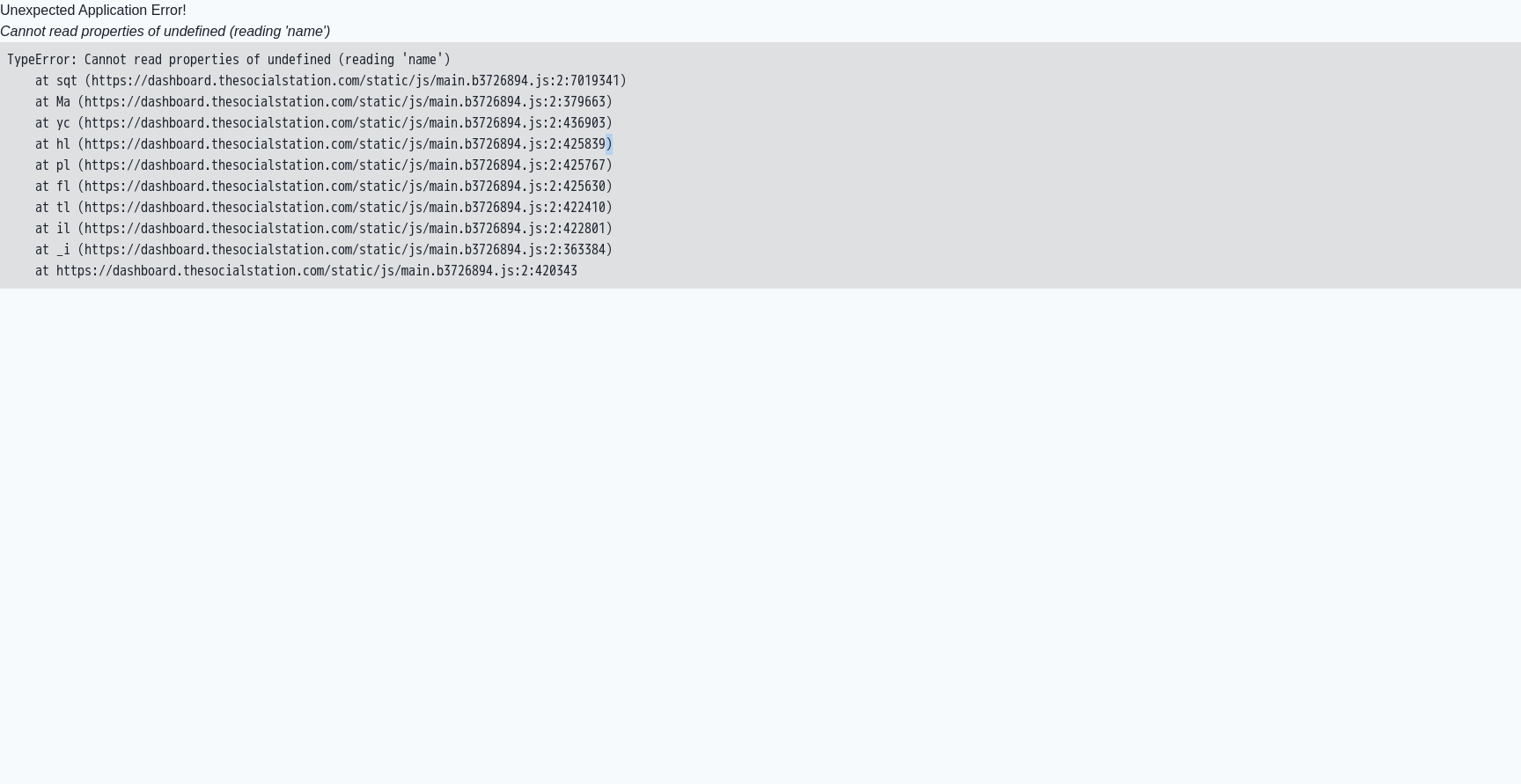 click on "TypeError: Cannot read properties of undefined (reading 'name')
at sqt (https://dashboard.thesocialstation.com/static/js/main.b3726894.js:2:7019341)
at Ma (https://dashboard.thesocialstation.com/static/js/main.b3726894.js:2:379663)
at yc (https://dashboard.thesocialstation.com/static/js/main.b3726894.js:2:436903)
at hl (https://dashboard.thesocialstation.com/static/js/main.b3726894.js:2:425839)
at pl (https://dashboard.thesocialstation.com/static/js/main.b3726894.js:2:425767)
at fl (https://dashboard.thesocialstation.com/static/js/main.b3726894.js:2:425630)
at tl (https://dashboard.thesocialstation.com/static/js/main.b3726894.js:2:422410)
at il (https://dashboard.thesocialstation.com/static/js/main.b3726894.js:2:422801)
at _i (https://dashboard.thesocialstation.com/static/js/main.b3726894.js:2:363384)
at https://dashboard.thesocialstation.com/static/js/main.b3726894.js:2:420343" at bounding box center [760, 165] 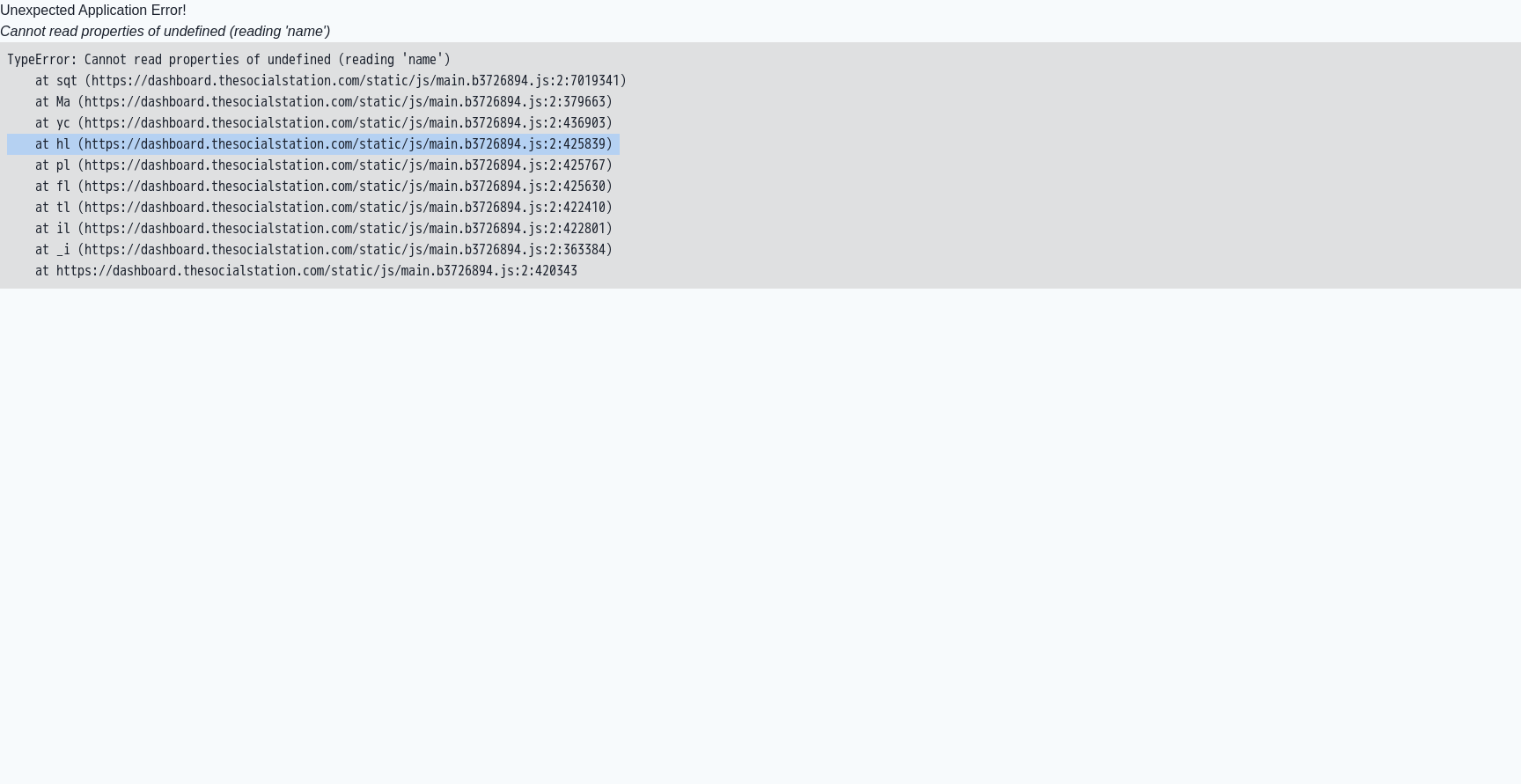 click on "TypeError: Cannot read properties of undefined (reading 'name')
at sqt (https://dashboard.thesocialstation.com/static/js/main.b3726894.js:2:7019341)
at Ma (https://dashboard.thesocialstation.com/static/js/main.b3726894.js:2:379663)
at yc (https://dashboard.thesocialstation.com/static/js/main.b3726894.js:2:436903)
at hl (https://dashboard.thesocialstation.com/static/js/main.b3726894.js:2:425839)
at pl (https://dashboard.thesocialstation.com/static/js/main.b3726894.js:2:425767)
at fl (https://dashboard.thesocialstation.com/static/js/main.b3726894.js:2:425630)
at tl (https://dashboard.thesocialstation.com/static/js/main.b3726894.js:2:422410)
at il (https://dashboard.thesocialstation.com/static/js/main.b3726894.js:2:422801)
at _i (https://dashboard.thesocialstation.com/static/js/main.b3726894.js:2:363384)
at https://dashboard.thesocialstation.com/static/js/main.b3726894.js:2:420343" at bounding box center [760, 165] 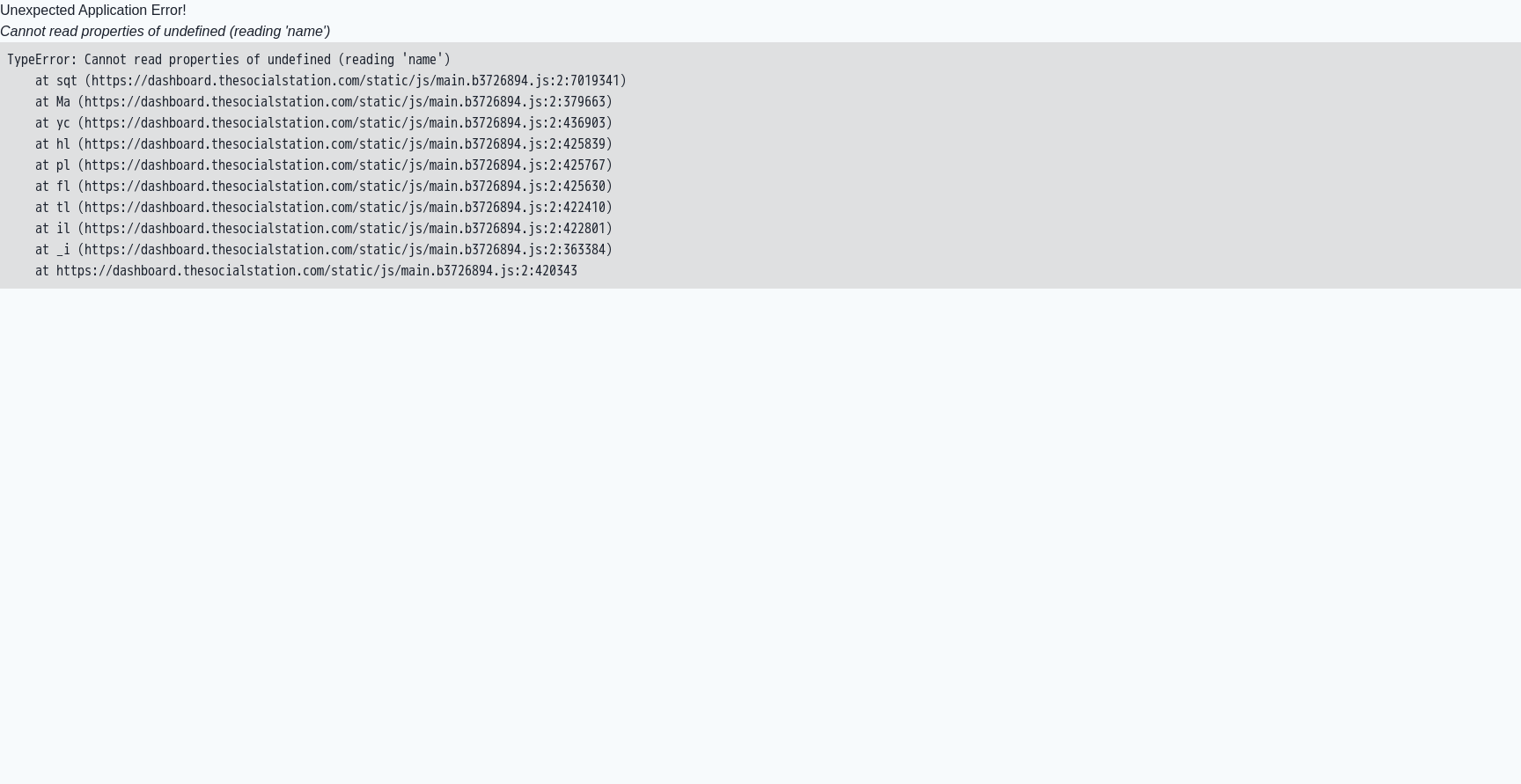 click on "TypeError: Cannot read properties of undefined (reading 'name')
at sqt (https://dashboard.thesocialstation.com/static/js/main.b3726894.js:2:7019341)
at Ma (https://dashboard.thesocialstation.com/static/js/main.b3726894.js:2:379663)
at yc (https://dashboard.thesocialstation.com/static/js/main.b3726894.js:2:436903)
at hl (https://dashboard.thesocialstation.com/static/js/main.b3726894.js:2:425839)
at pl (https://dashboard.thesocialstation.com/static/js/main.b3726894.js:2:425767)
at fl (https://dashboard.thesocialstation.com/static/js/main.b3726894.js:2:425630)
at tl (https://dashboard.thesocialstation.com/static/js/main.b3726894.js:2:422410)
at il (https://dashboard.thesocialstation.com/static/js/main.b3726894.js:2:422801)
at _i (https://dashboard.thesocialstation.com/static/js/main.b3726894.js:2:363384)
at https://dashboard.thesocialstation.com/static/js/main.b3726894.js:2:420343" at bounding box center [760, 165] 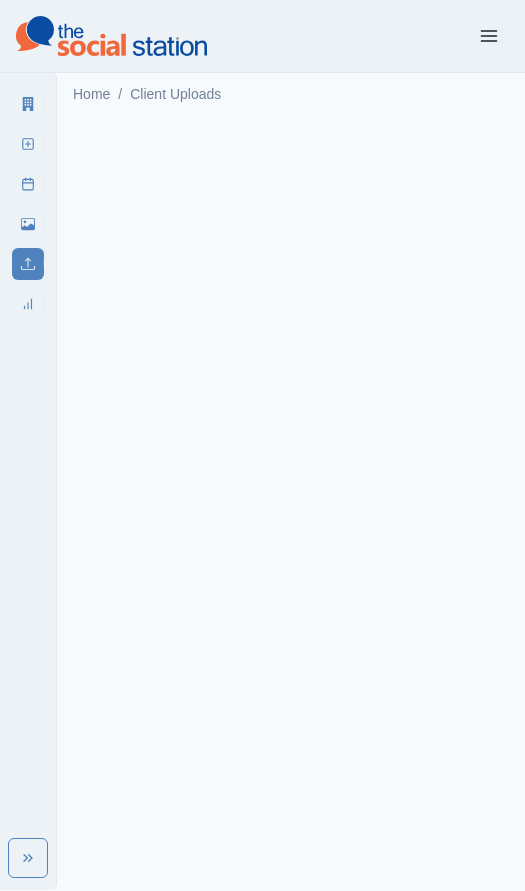 scroll, scrollTop: 0, scrollLeft: 0, axis: both 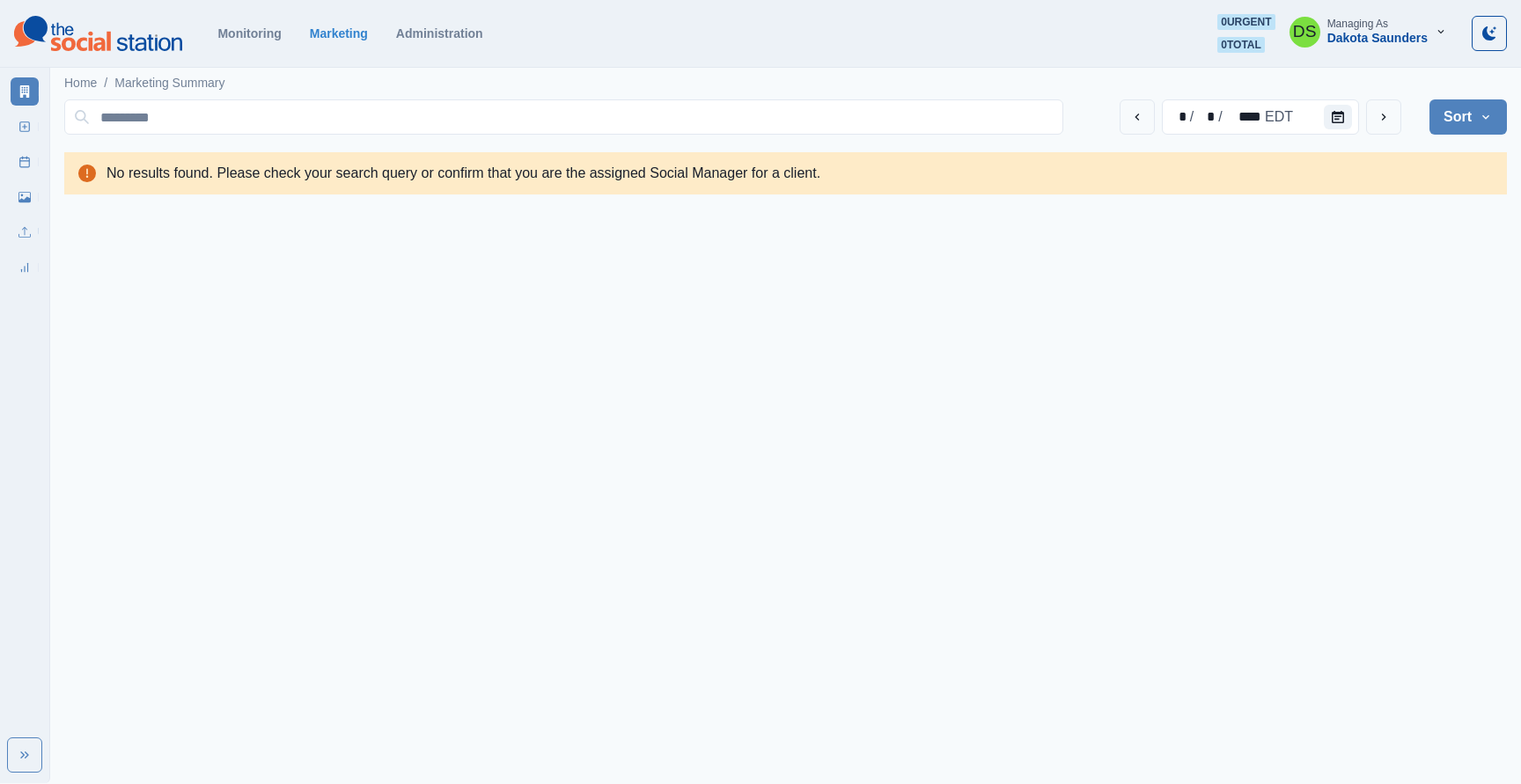 click on "Post Schedule" at bounding box center [25, 162] 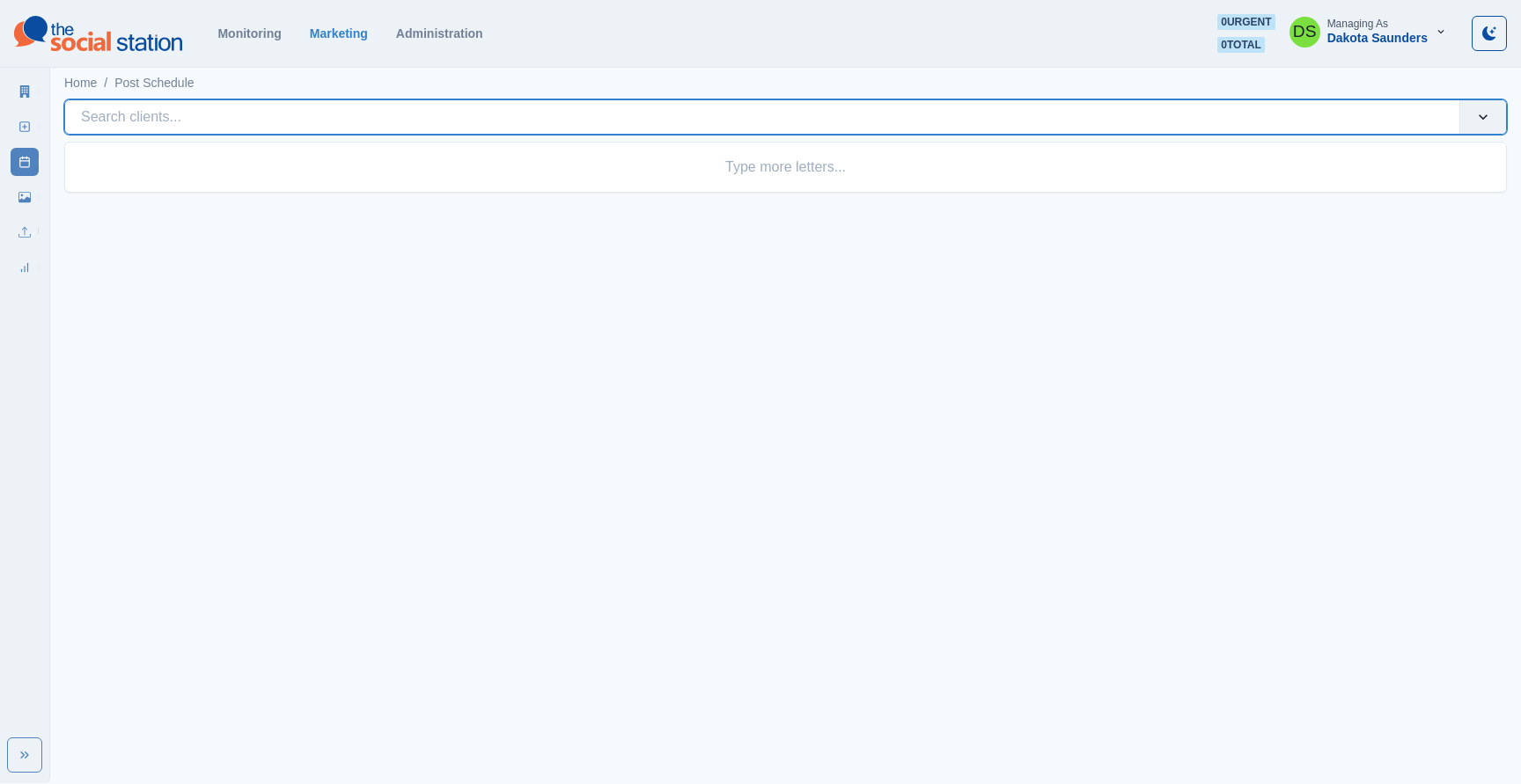 click at bounding box center (762, 117) 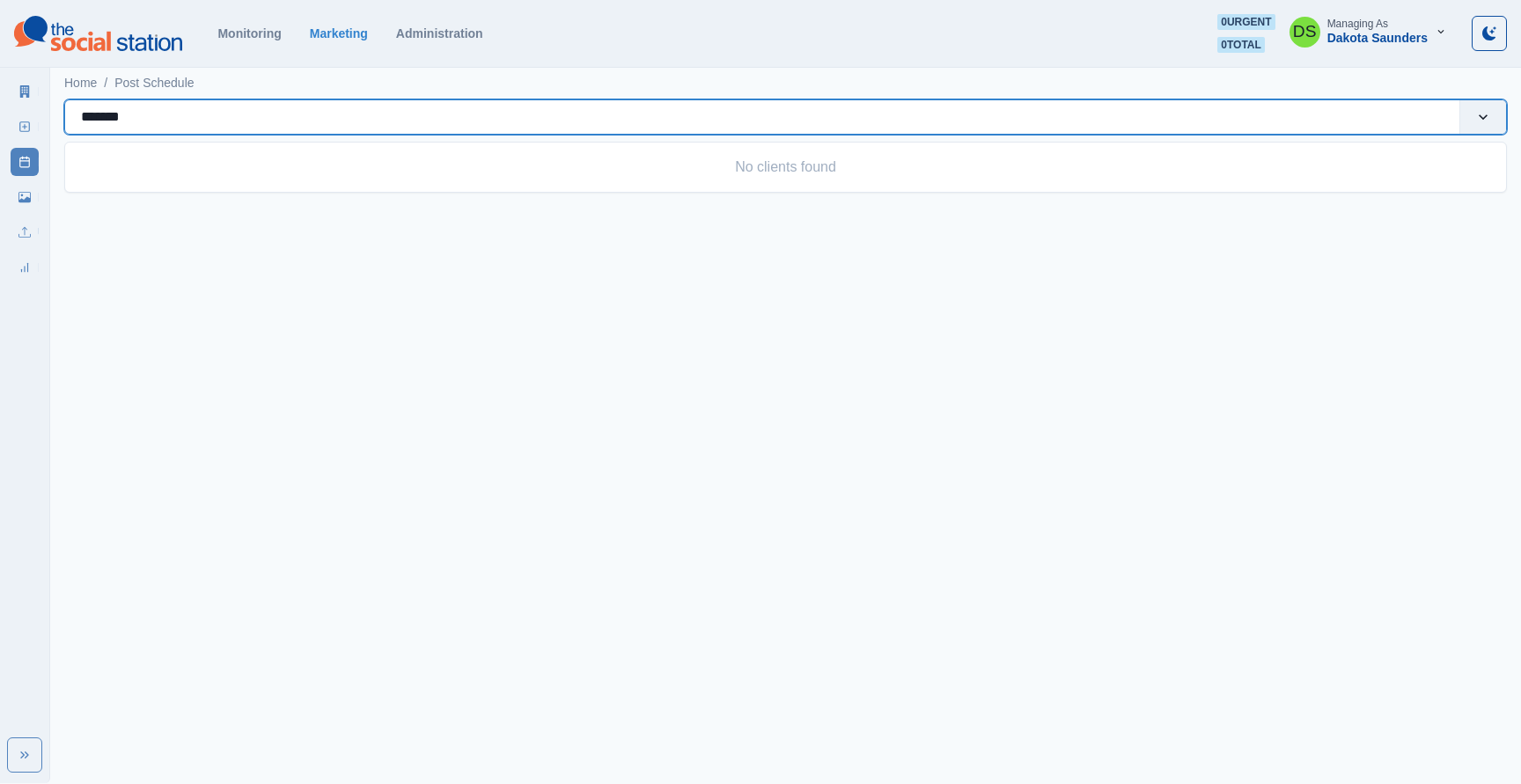 type on "********" 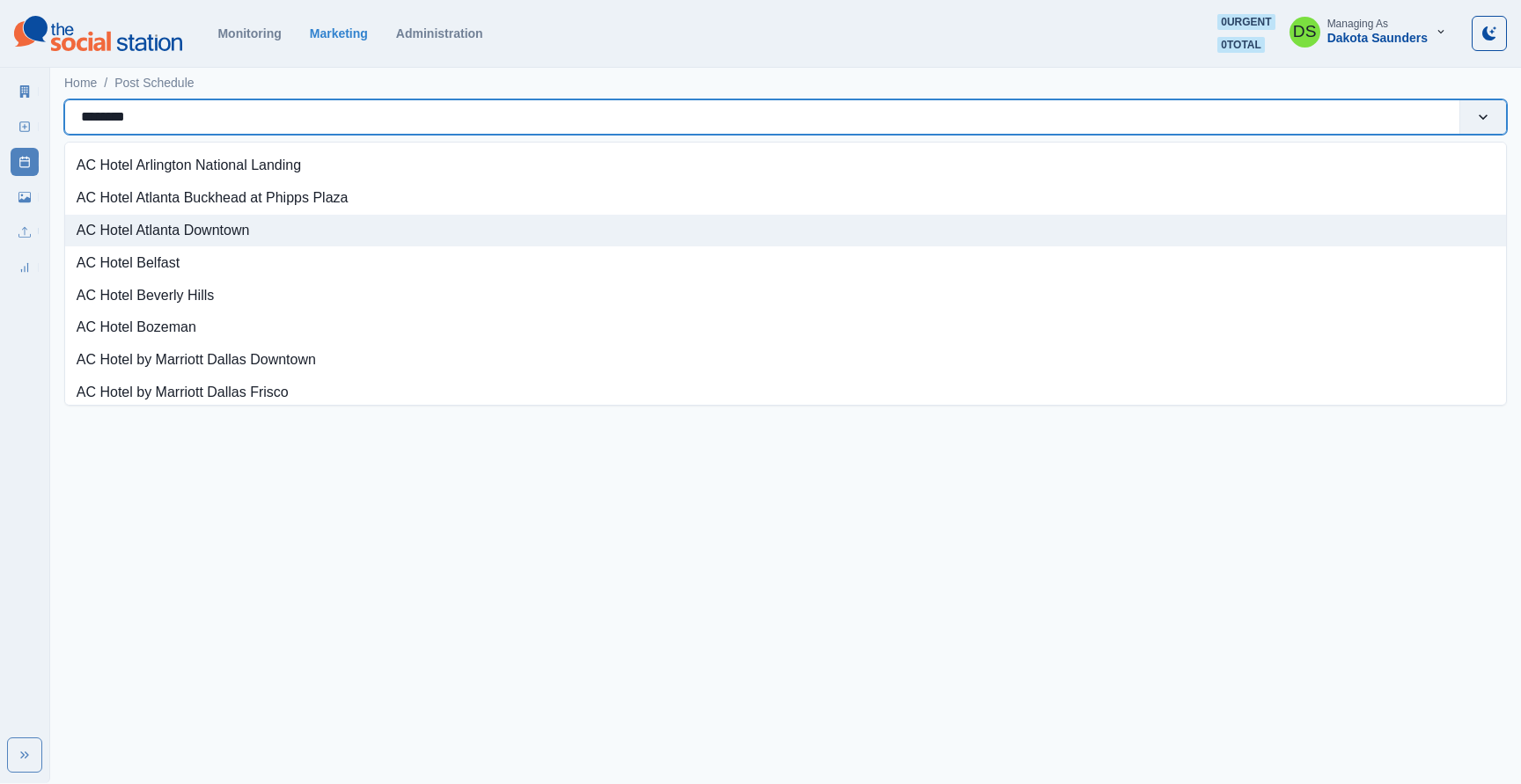 click on "AC Hotel Atlanta Downtown" at bounding box center (785, 231) 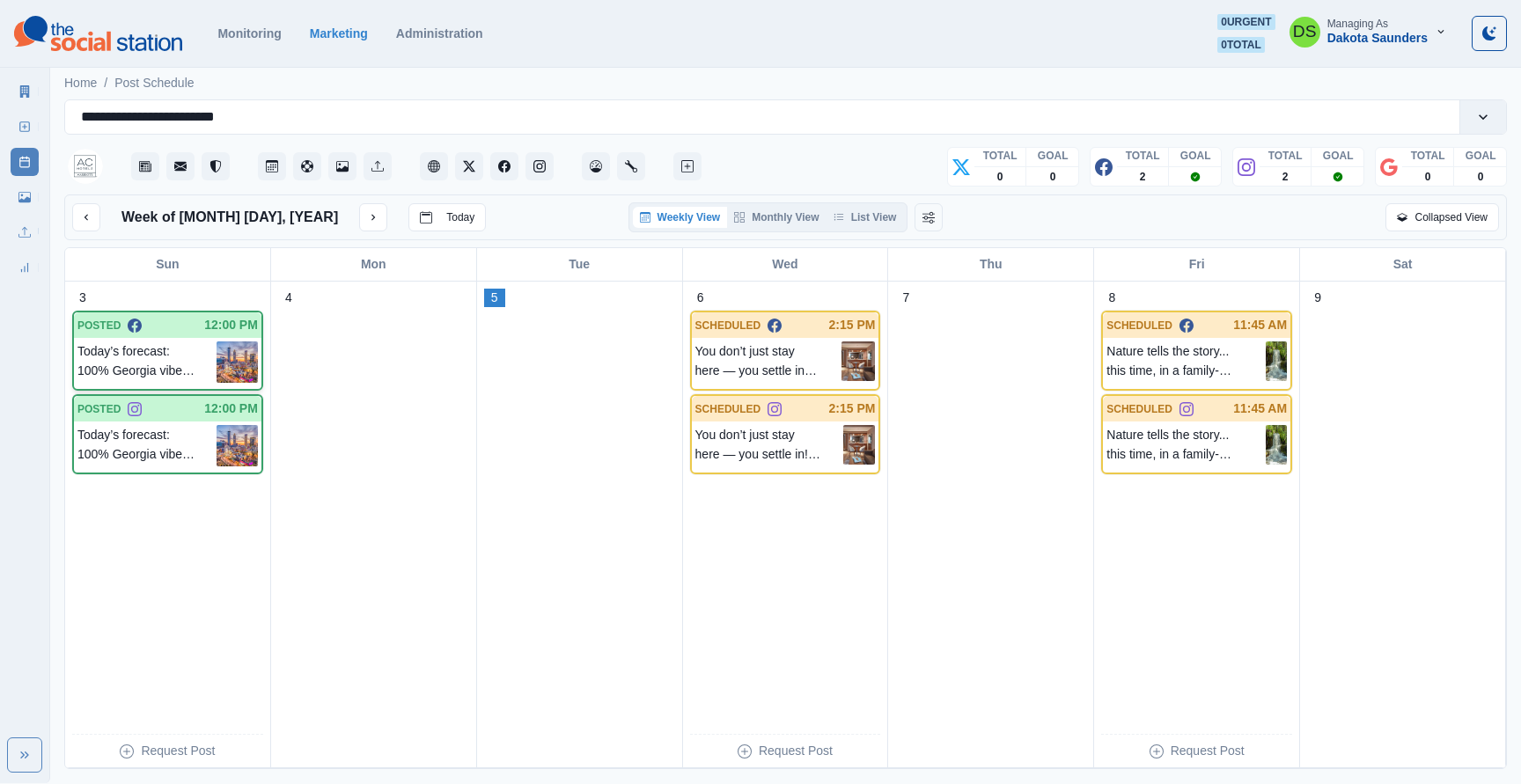 click on "Today’s forecast: 100% Georgia vibes!
From peachy charm to city hustle, we’re soaking it all in. Happy National Georgia Day from AC Hotel Atlanta Downtown! 🍑✨" at bounding box center [167, 362] 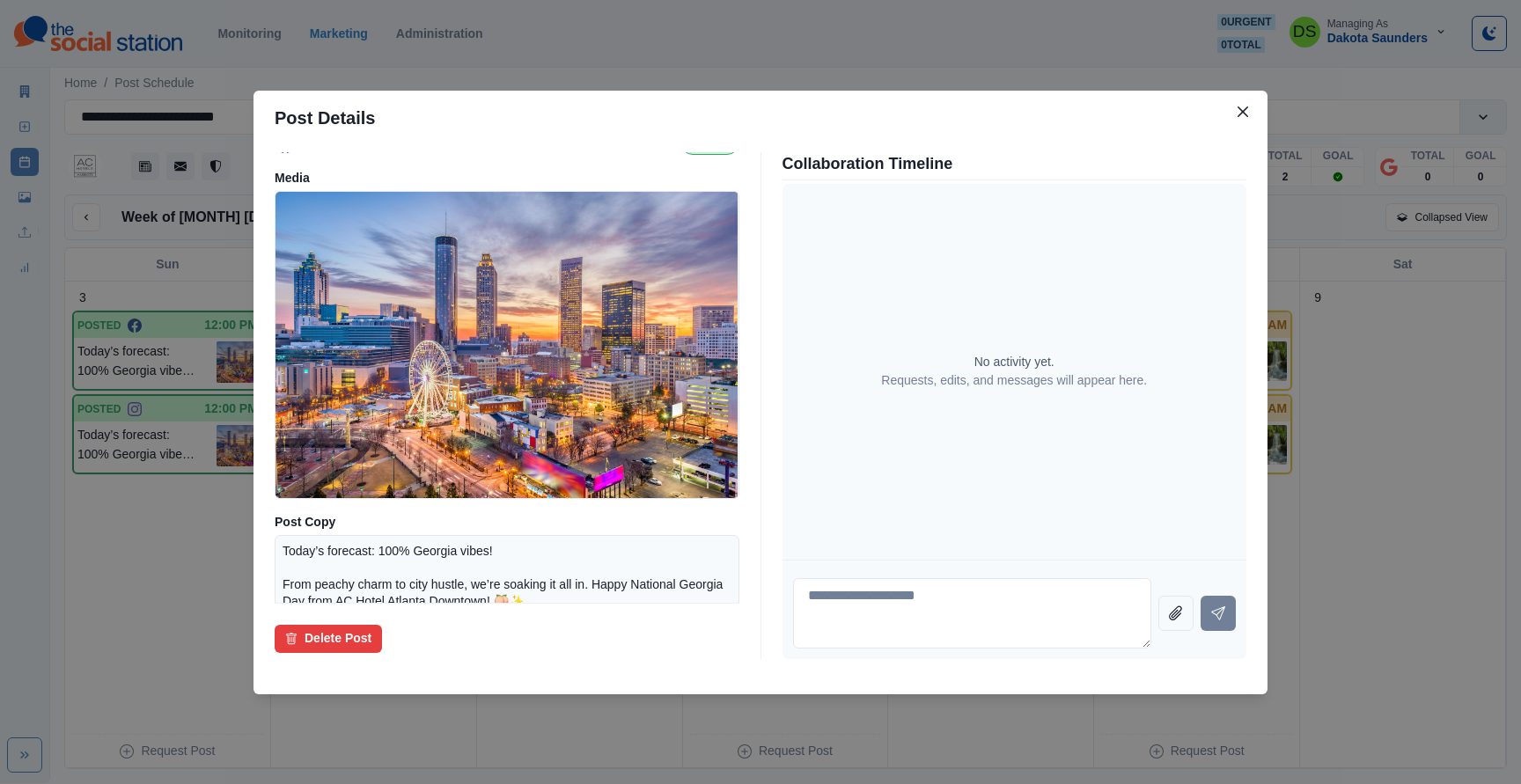 scroll, scrollTop: 0, scrollLeft: 0, axis: both 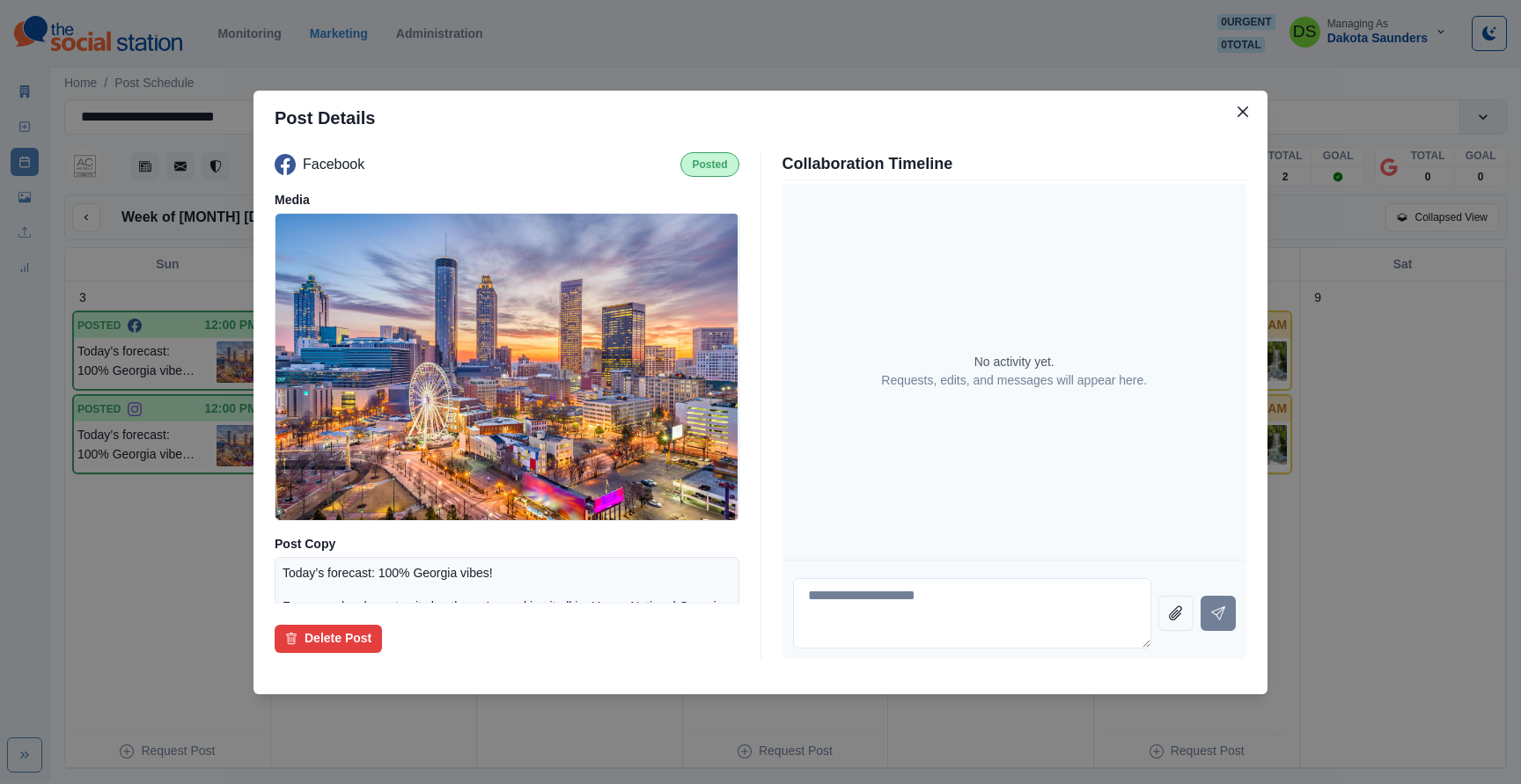 type 